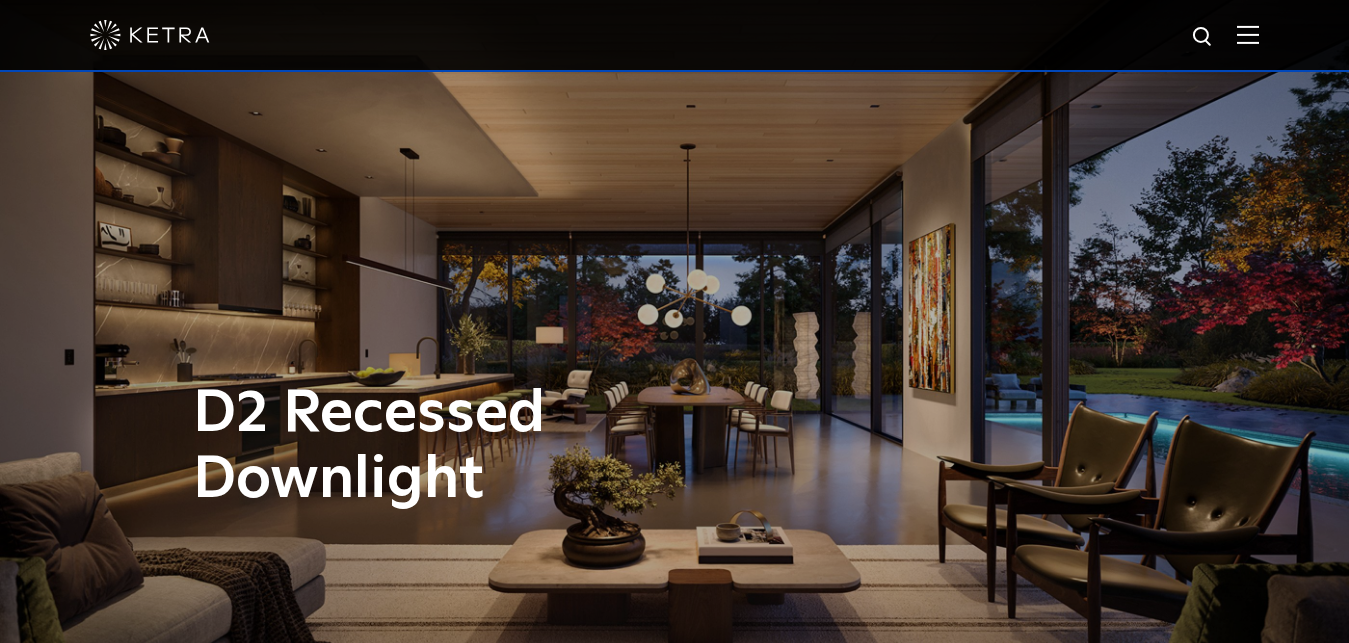 scroll, scrollTop: 0, scrollLeft: 0, axis: both 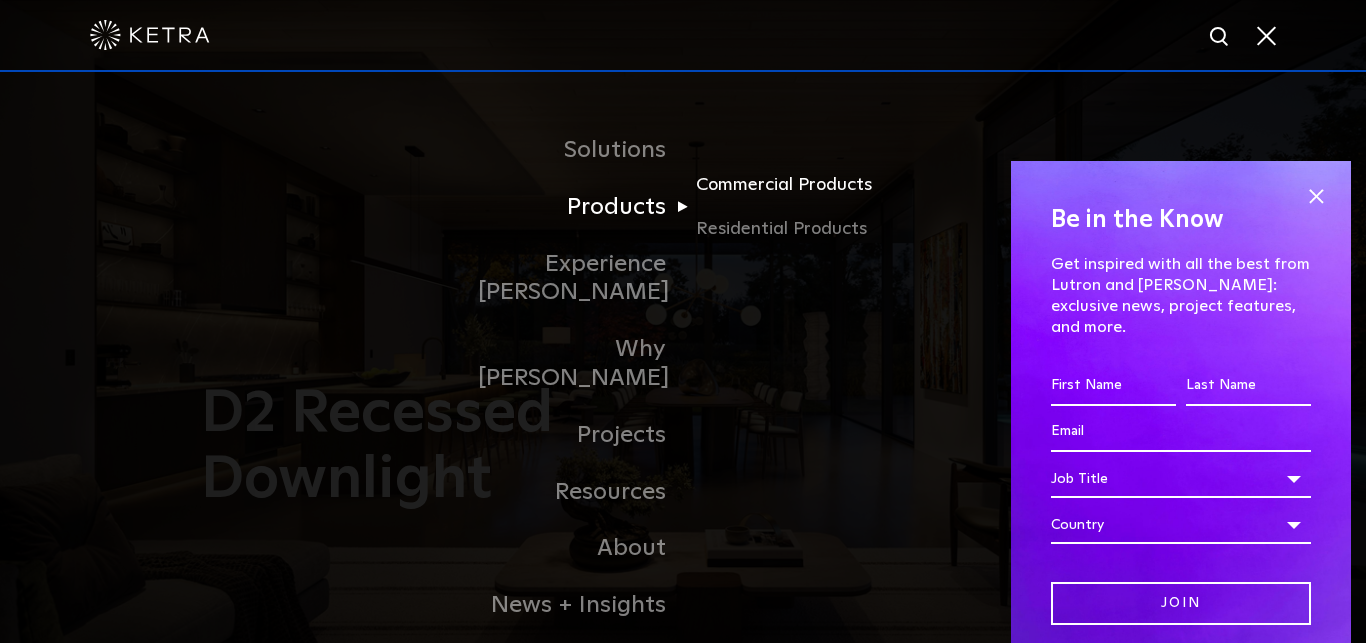 click on "Commercial Products" at bounding box center [792, 193] 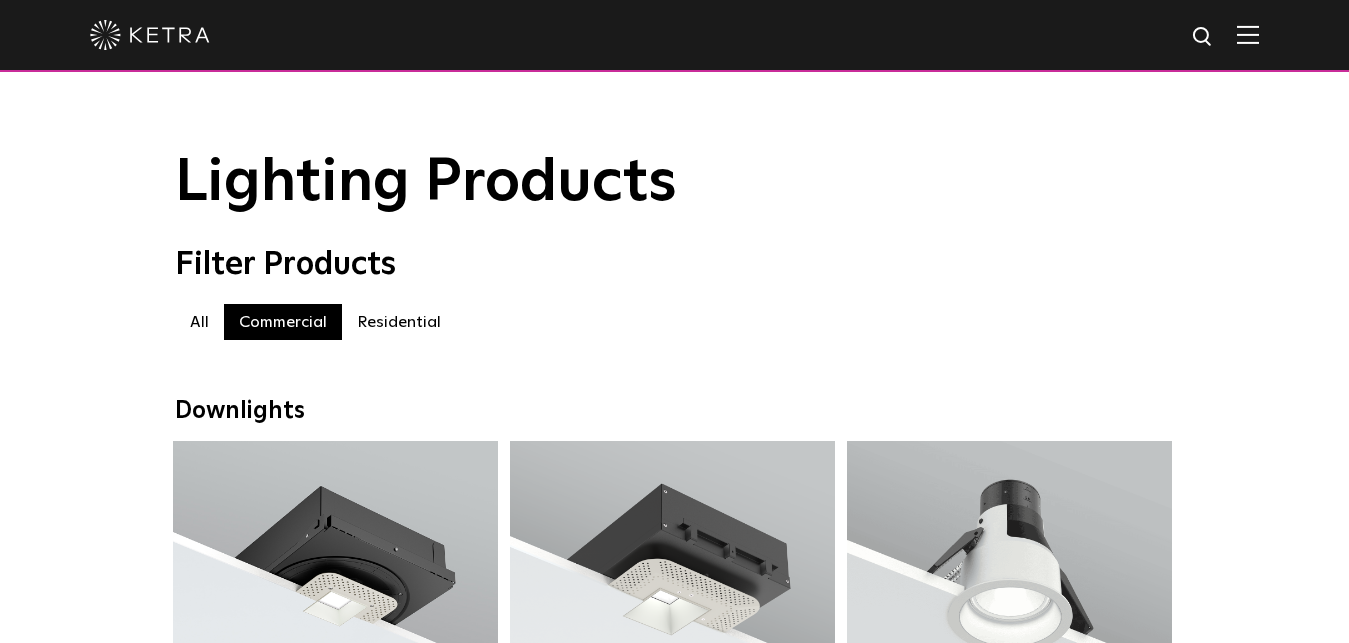 scroll, scrollTop: 0, scrollLeft: 0, axis: both 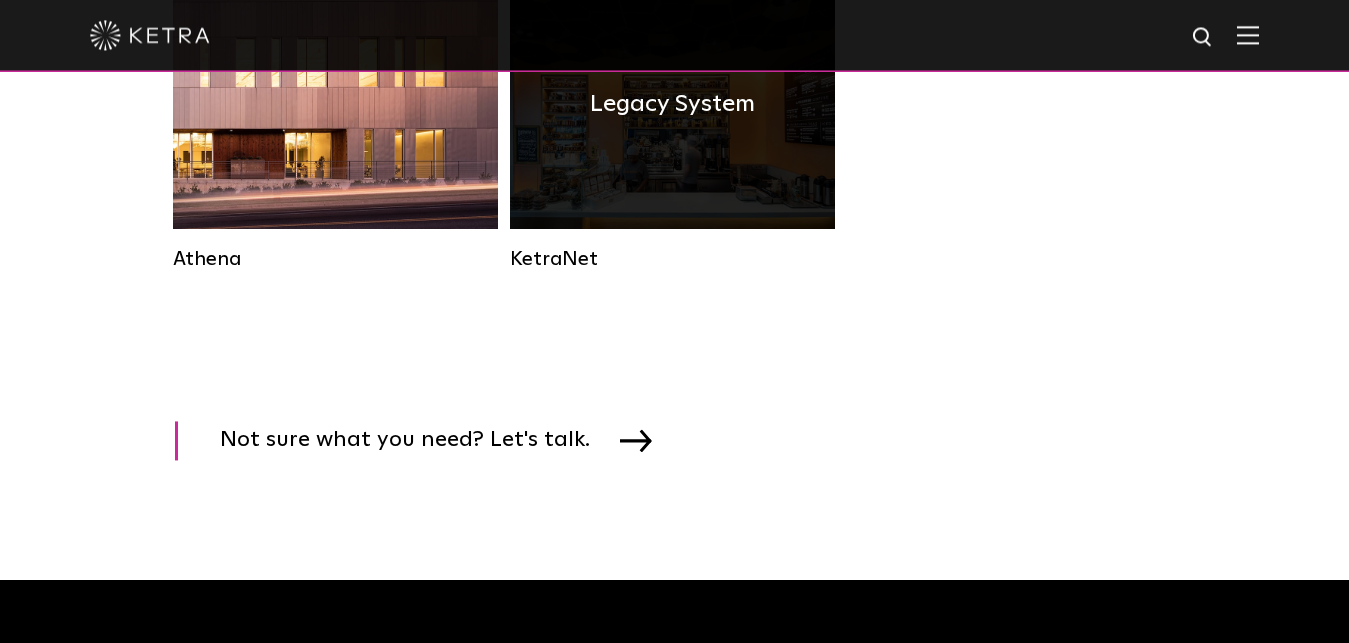 click on "Legacy System" at bounding box center [672, 104] 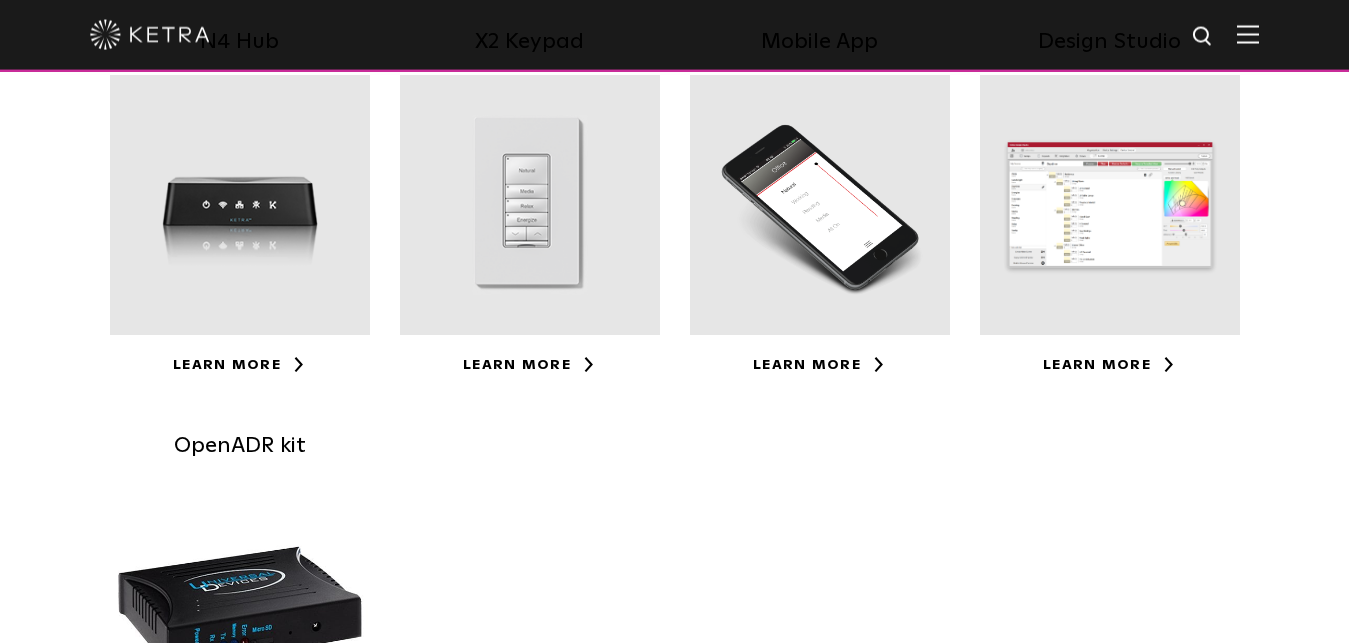 scroll, scrollTop: 510, scrollLeft: 0, axis: vertical 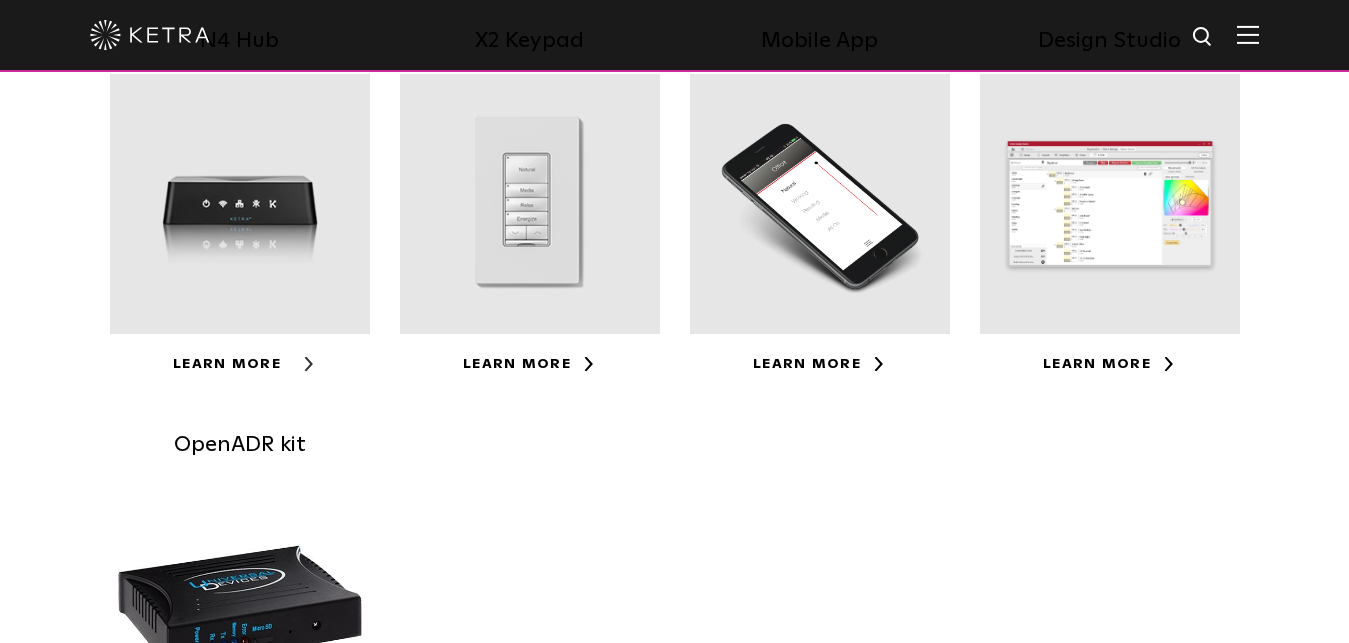click on "Learn More" at bounding box center [239, 364] 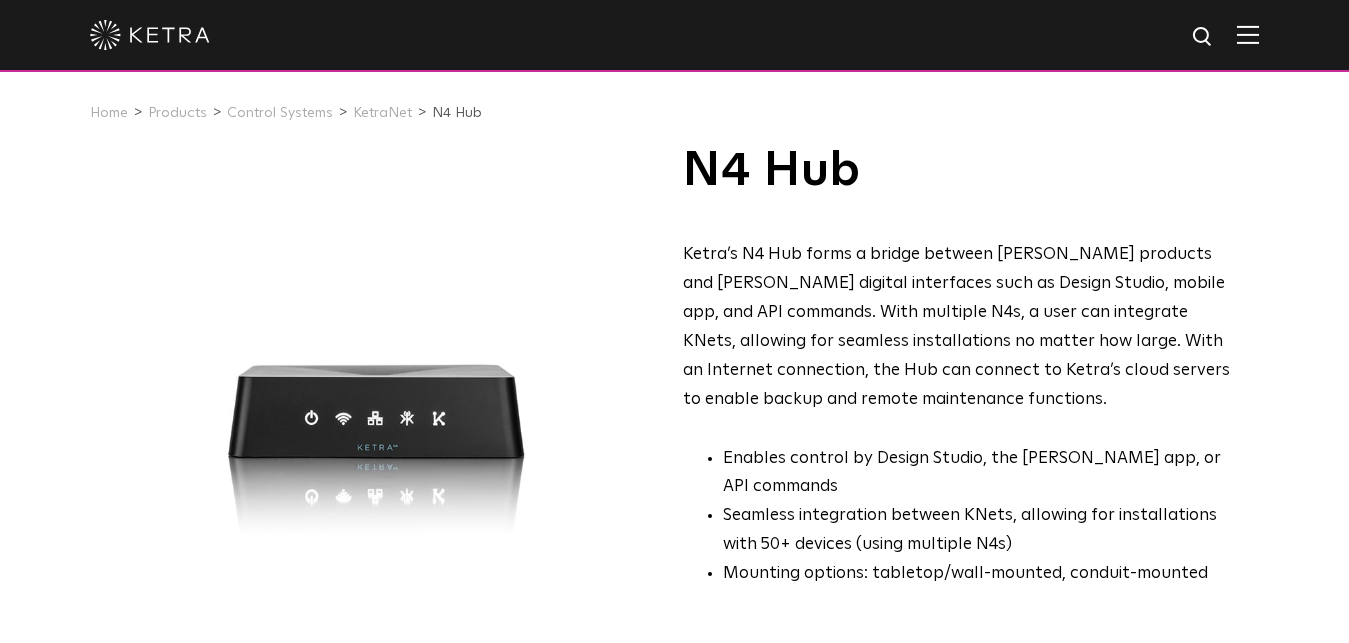 scroll, scrollTop: 0, scrollLeft: 0, axis: both 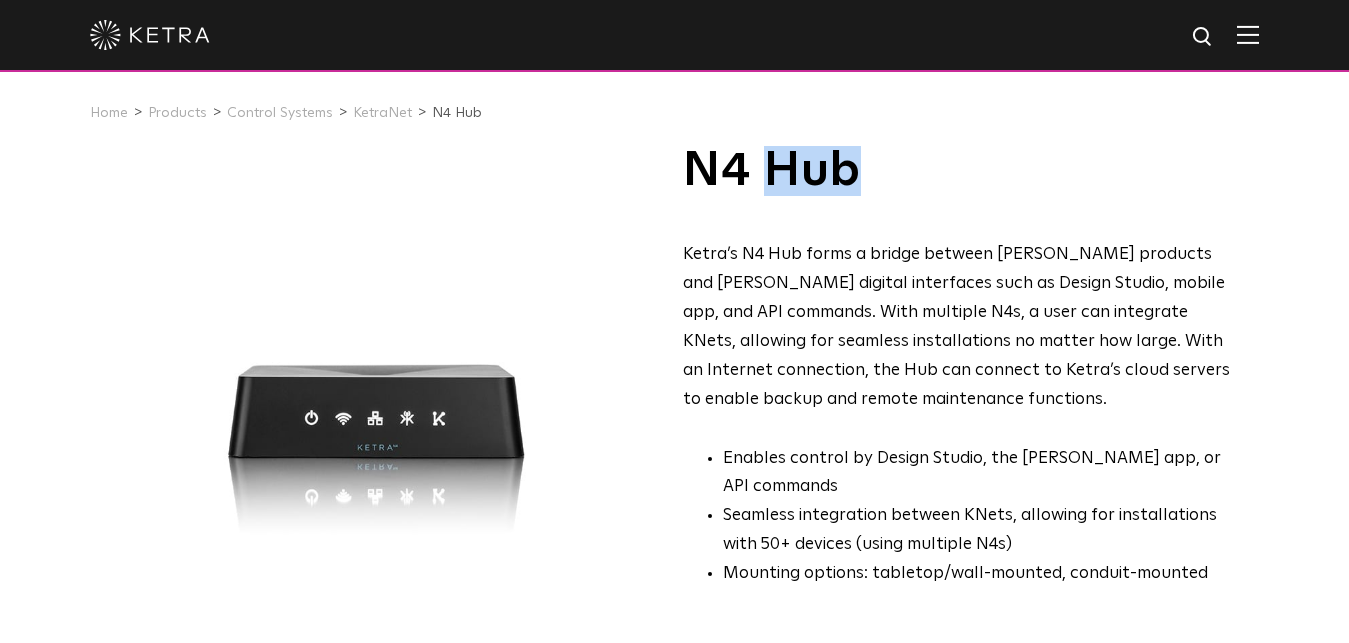 click on "N4 Hub" at bounding box center [958, 171] 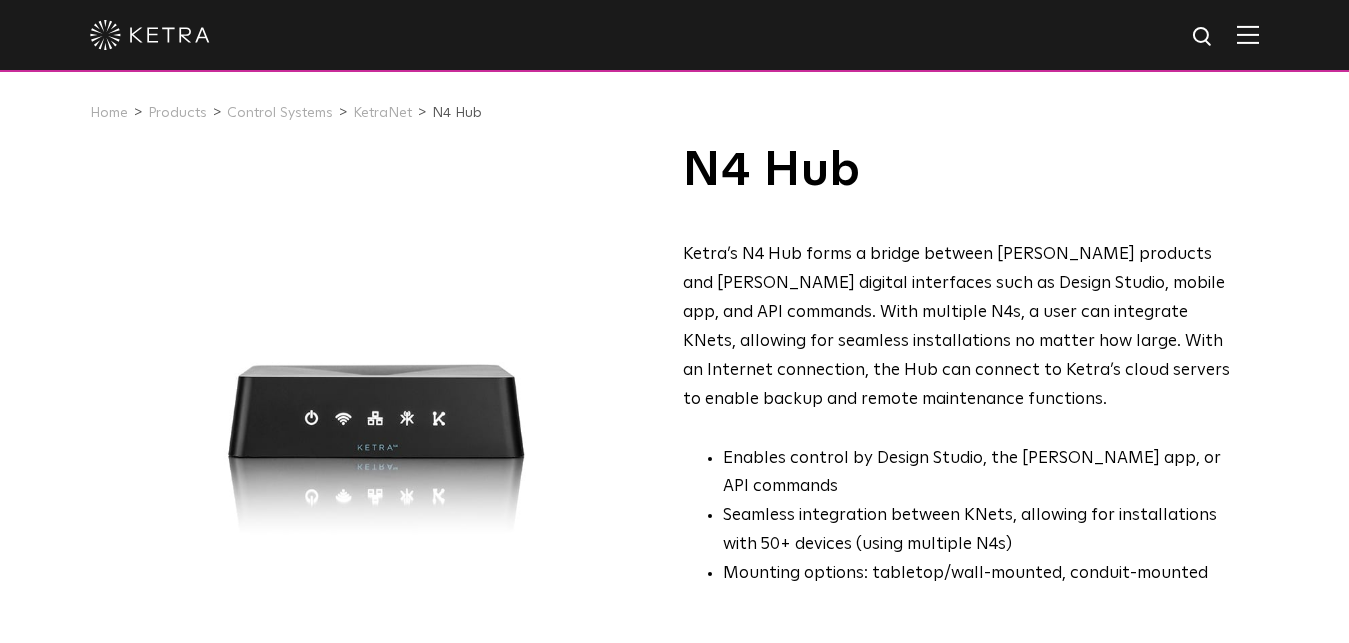 click on "N4 Hub" at bounding box center [958, 171] 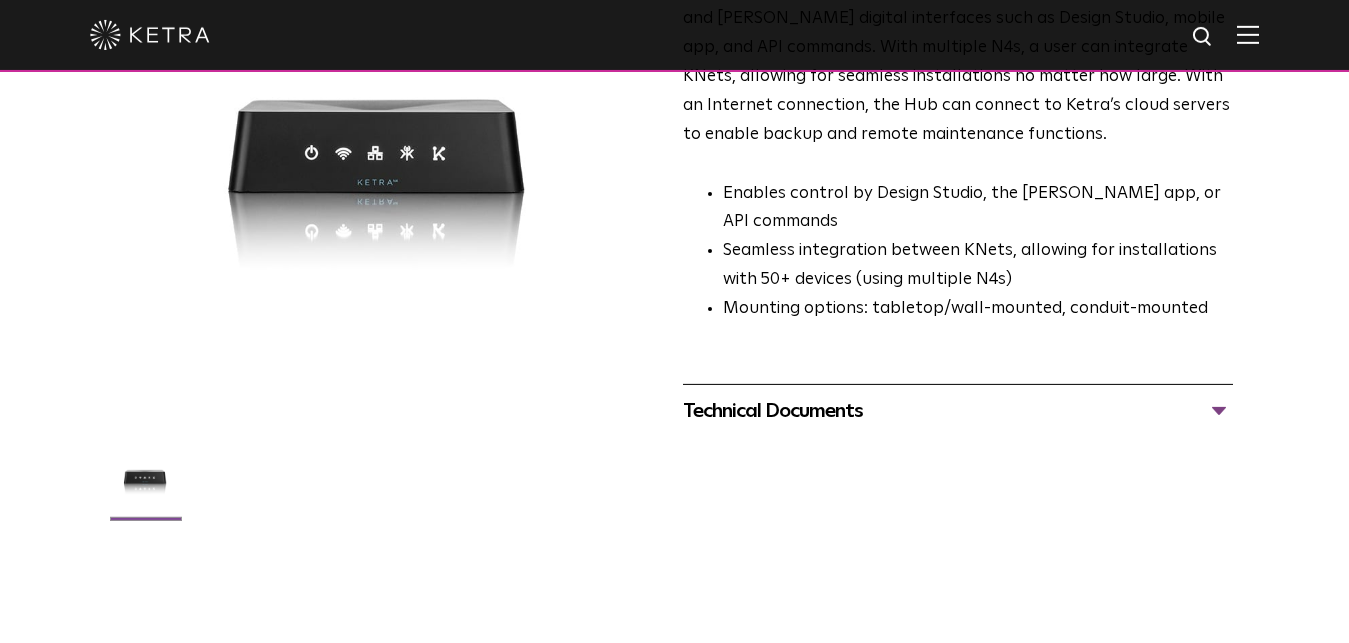 scroll, scrollTop: 408, scrollLeft: 0, axis: vertical 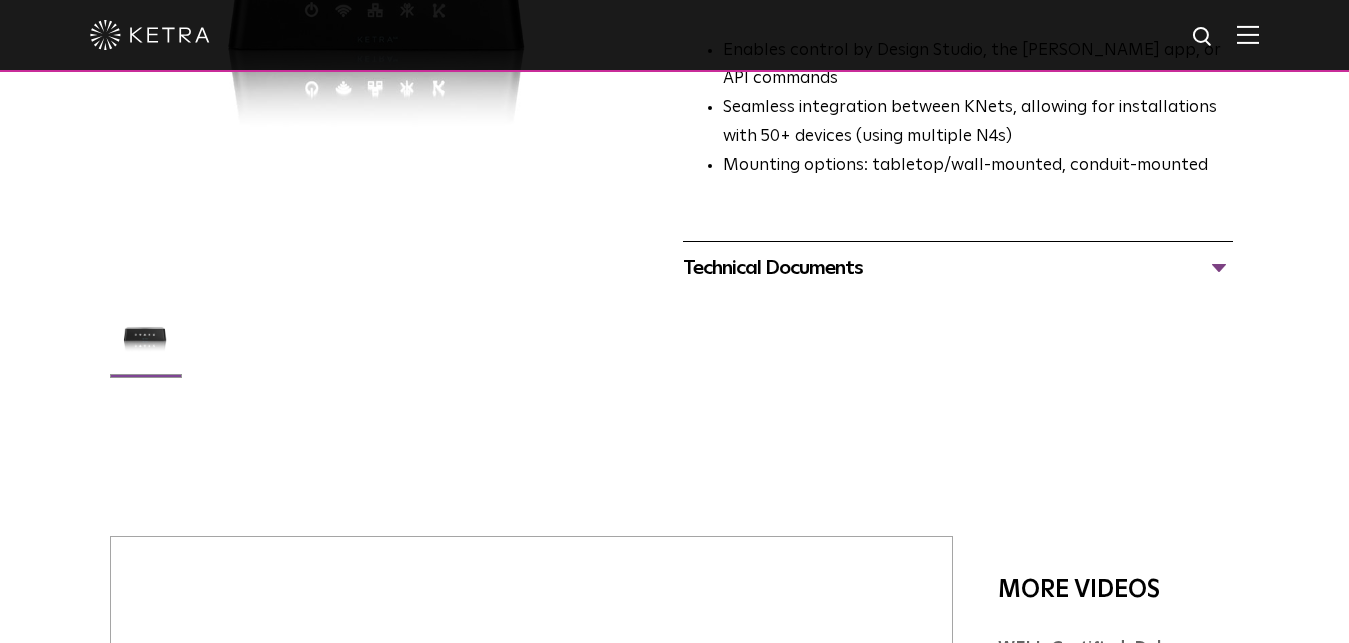 click on "Technical Documents" at bounding box center (958, 268) 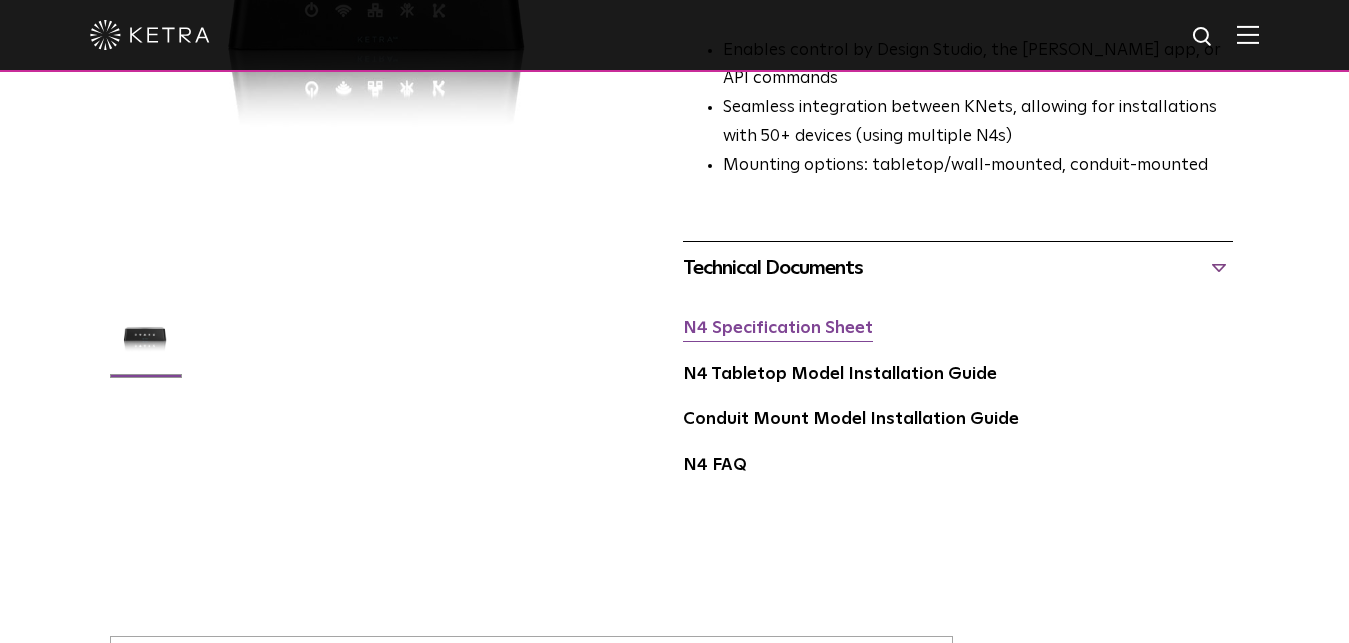 click on "N4 Specification Sheet" at bounding box center [778, 328] 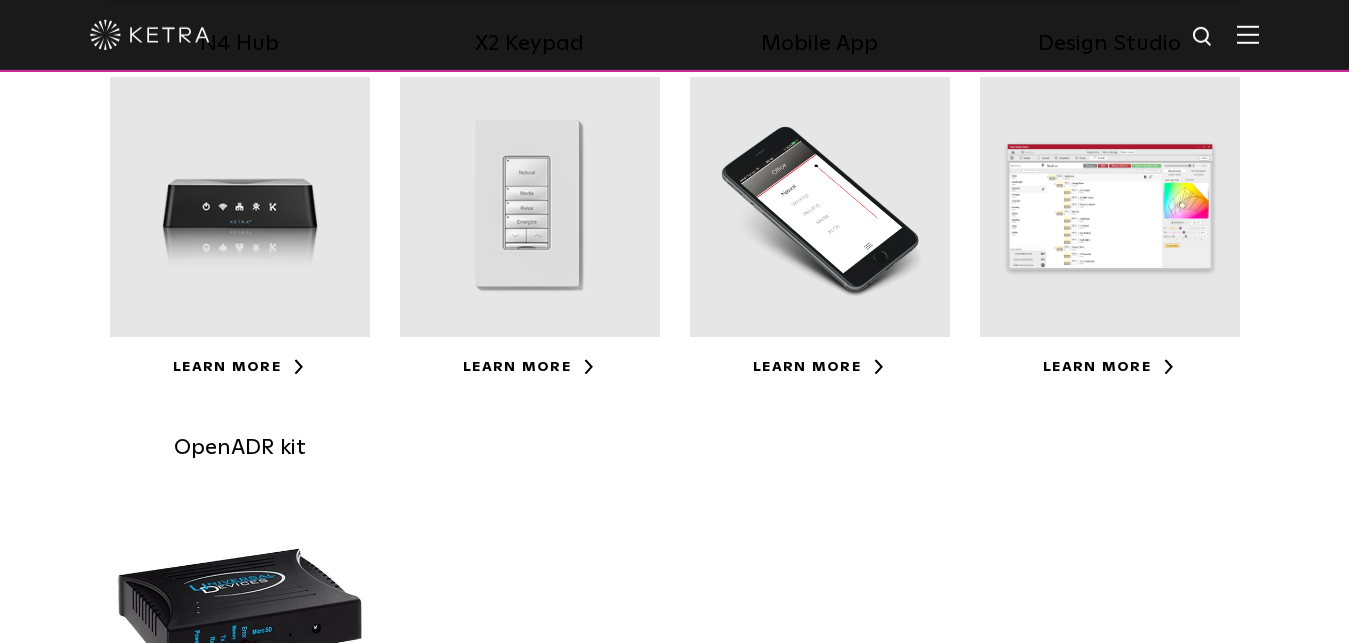 scroll, scrollTop: 510, scrollLeft: 0, axis: vertical 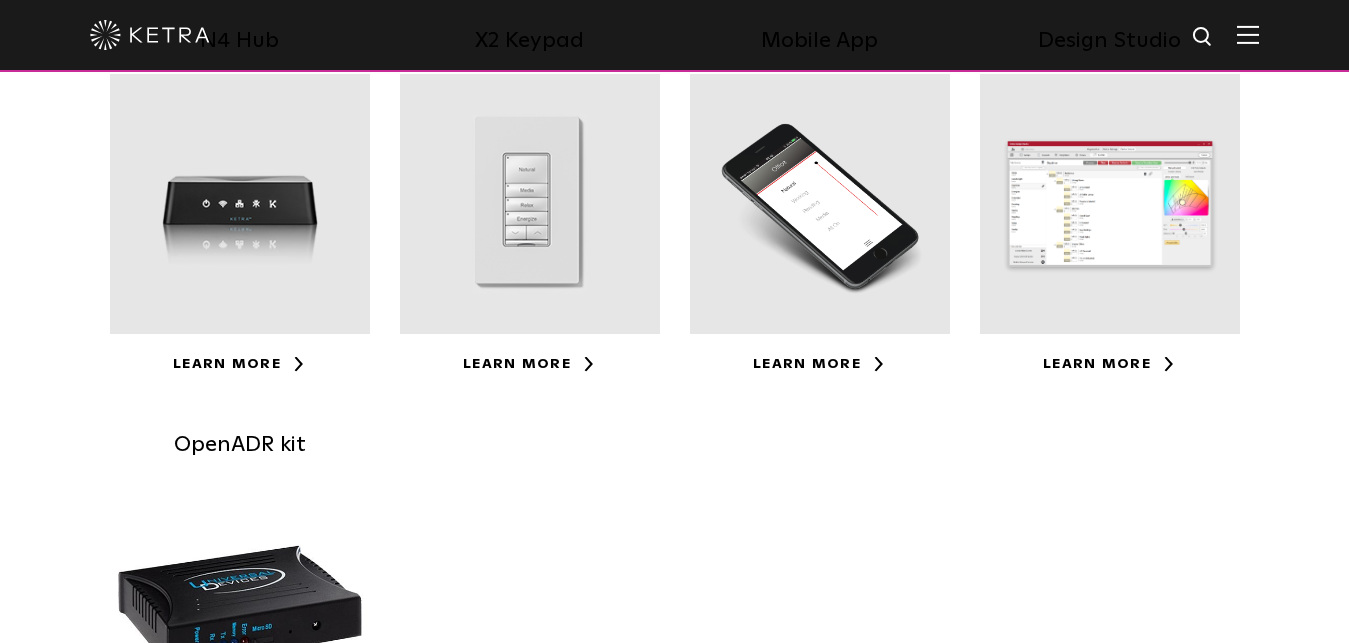click at bounding box center [820, 204] 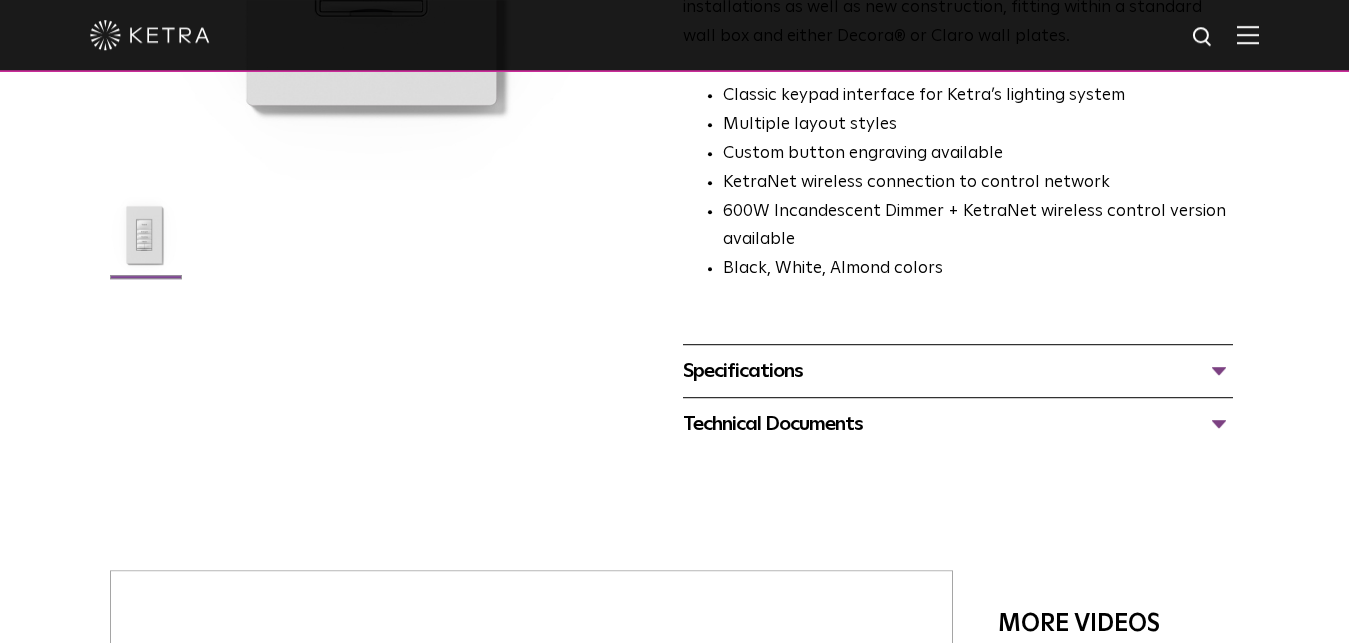 scroll, scrollTop: 510, scrollLeft: 0, axis: vertical 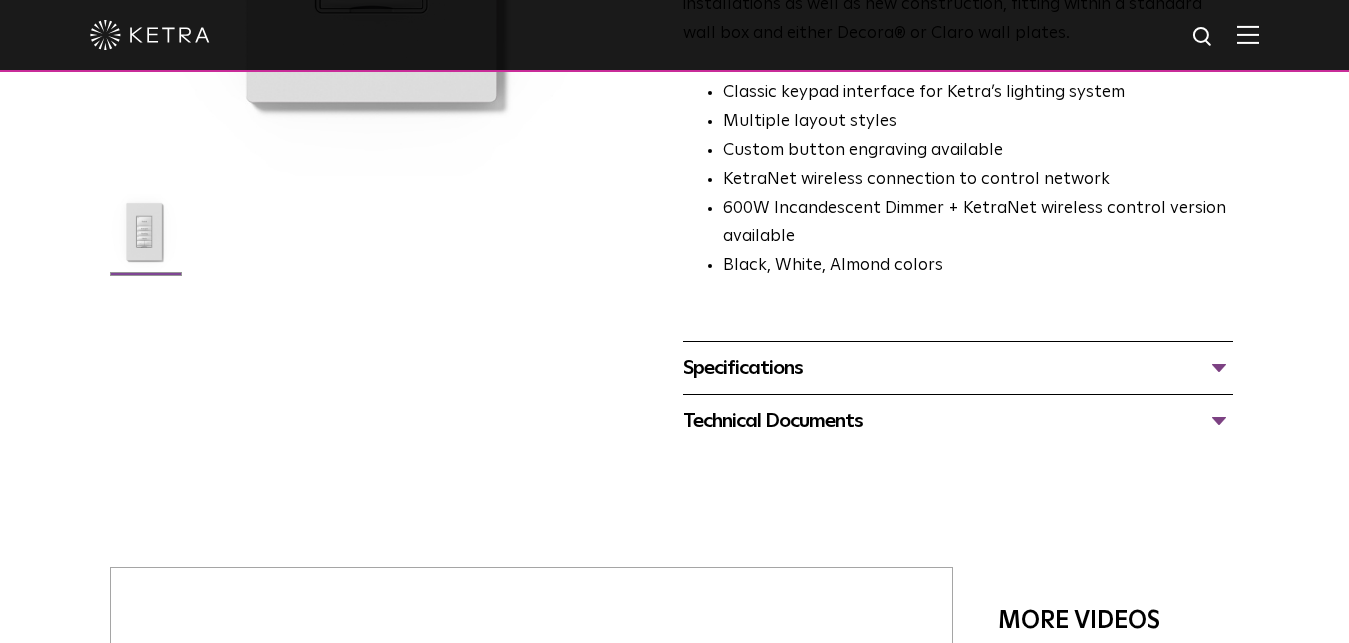 click on "Technical Documents" at bounding box center (958, 421) 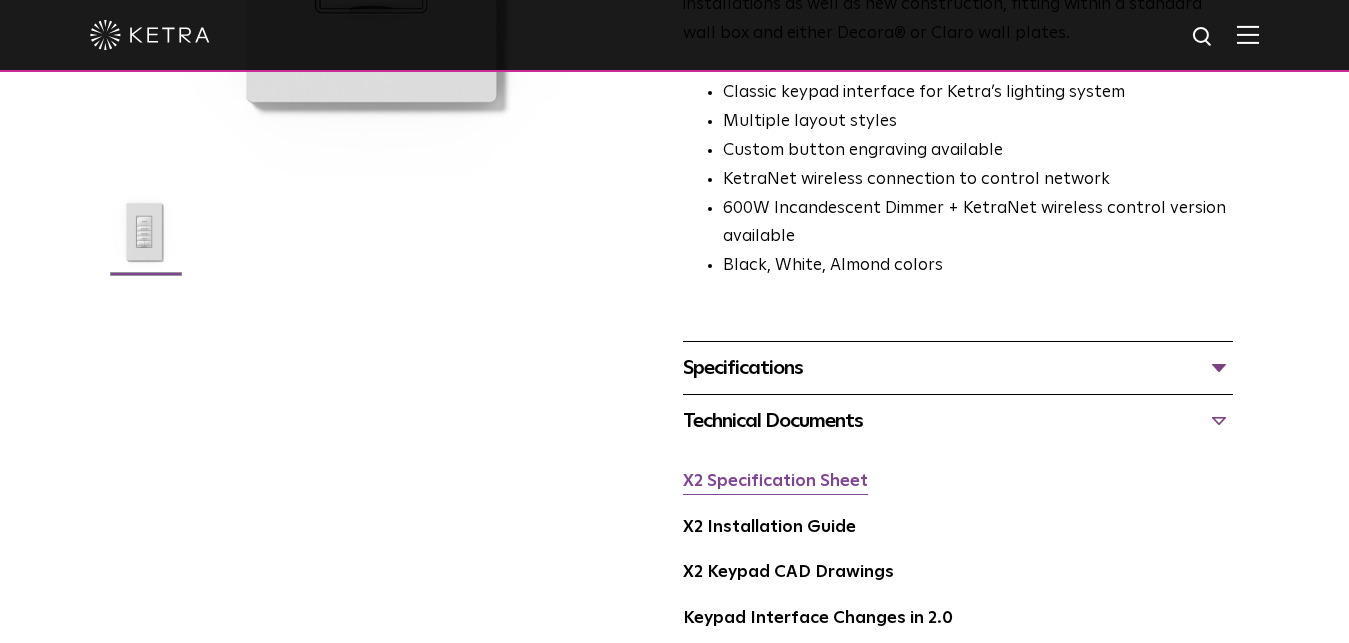 click on "X2 Specification Sheet" at bounding box center [775, 481] 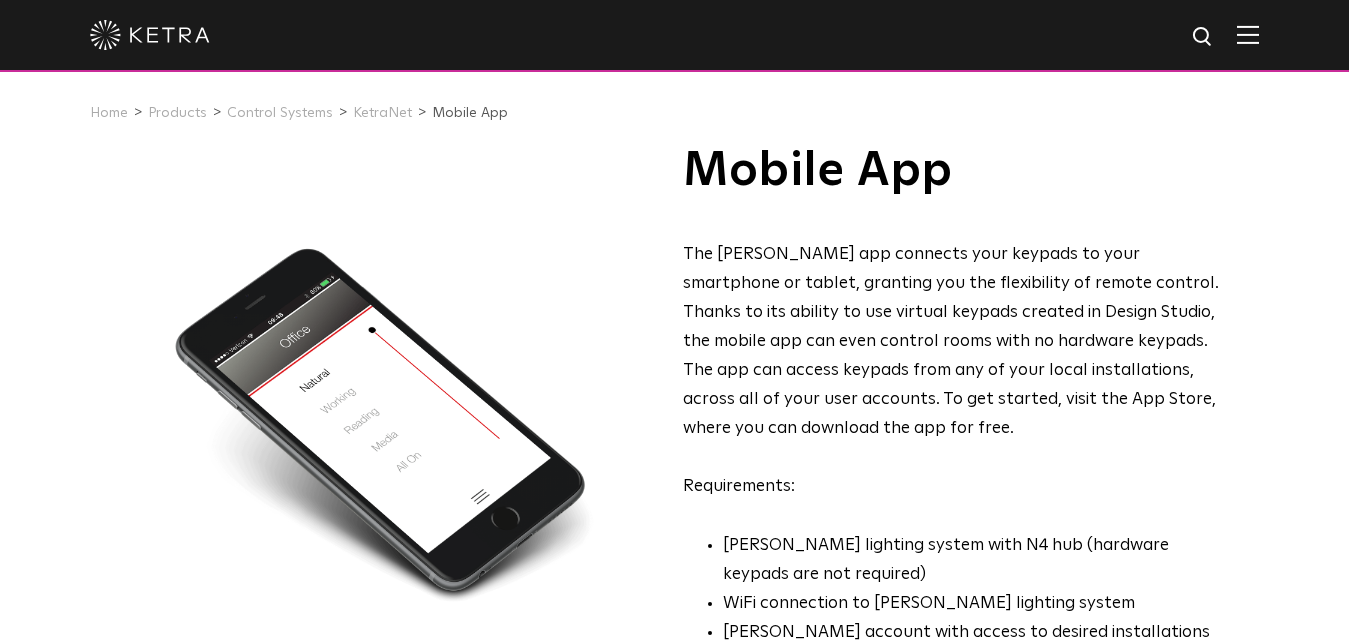 scroll, scrollTop: 0, scrollLeft: 0, axis: both 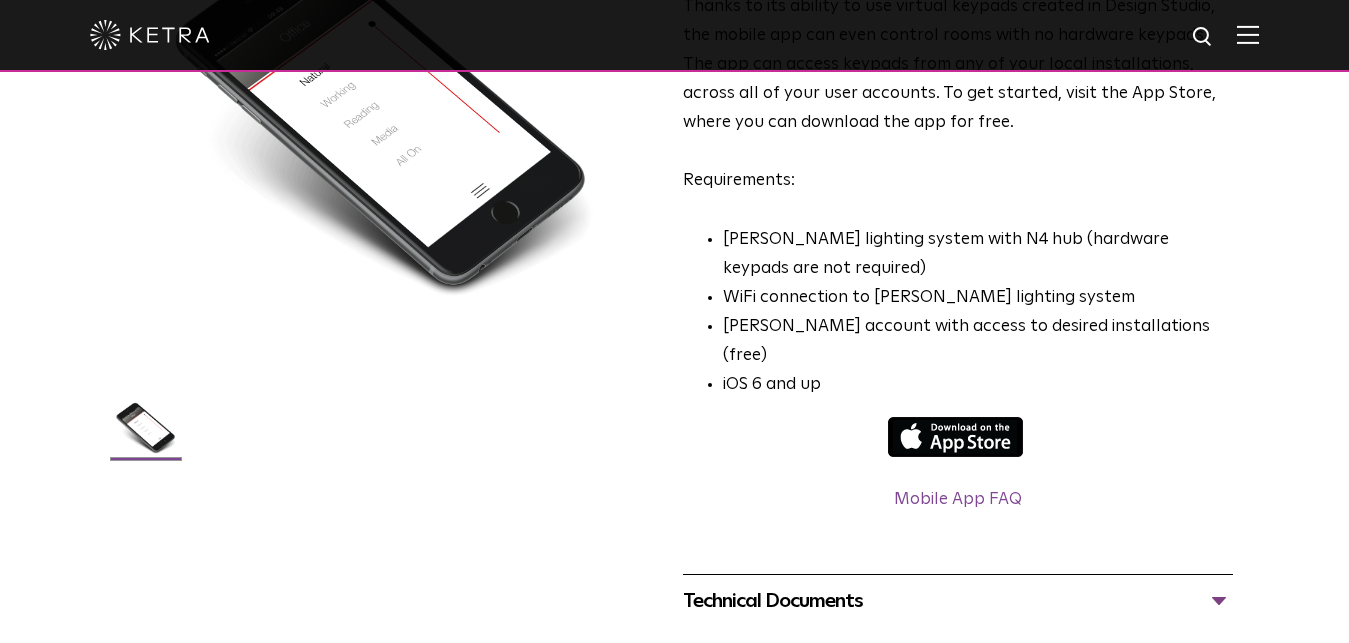 click on "Technical Documents" at bounding box center (958, 601) 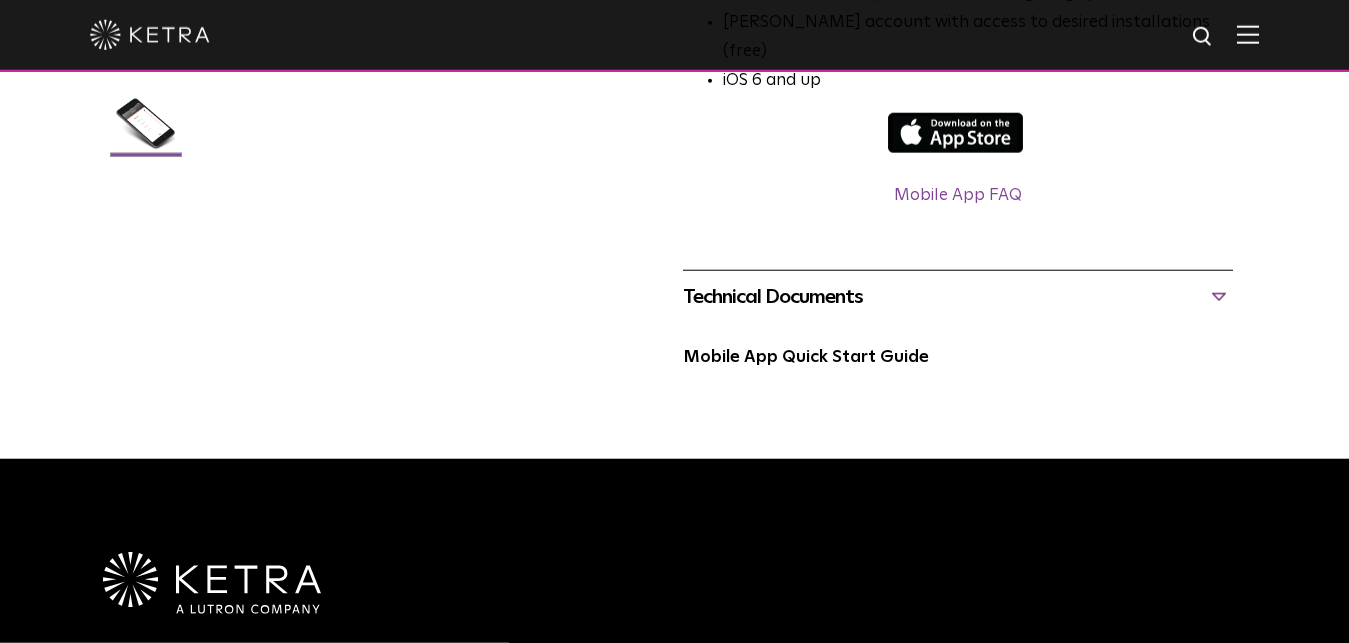 scroll, scrollTop: 612, scrollLeft: 0, axis: vertical 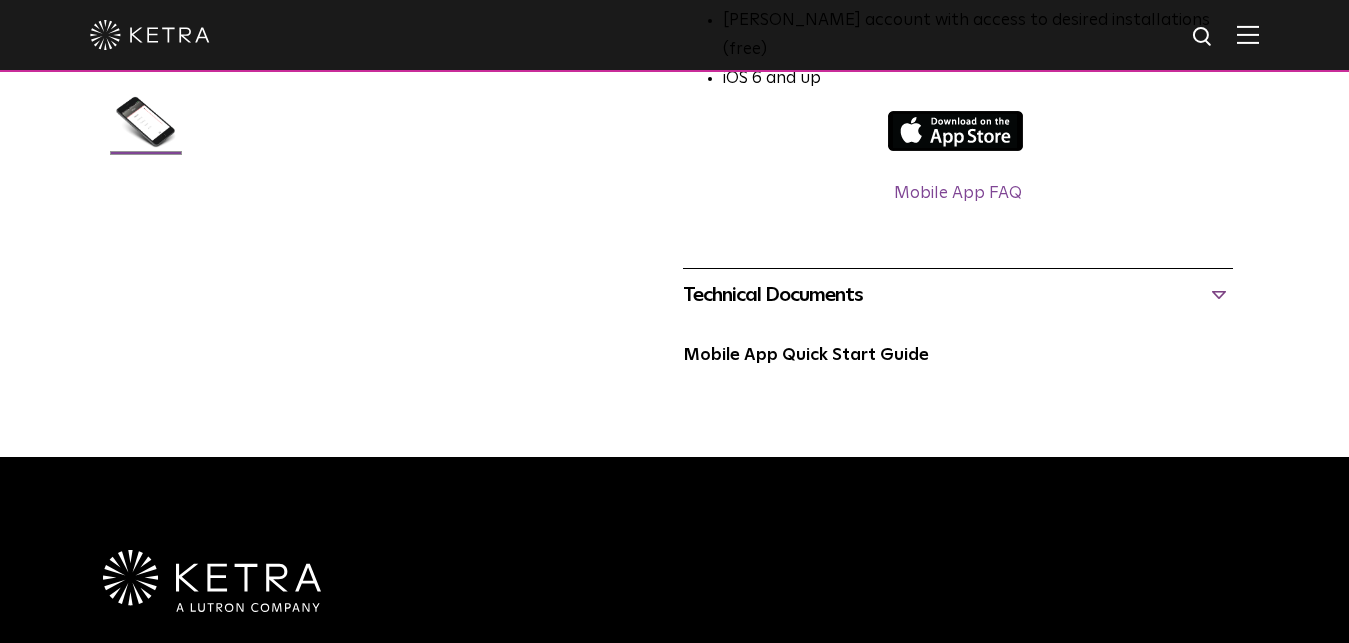 click on "Technical Documents" at bounding box center (958, 295) 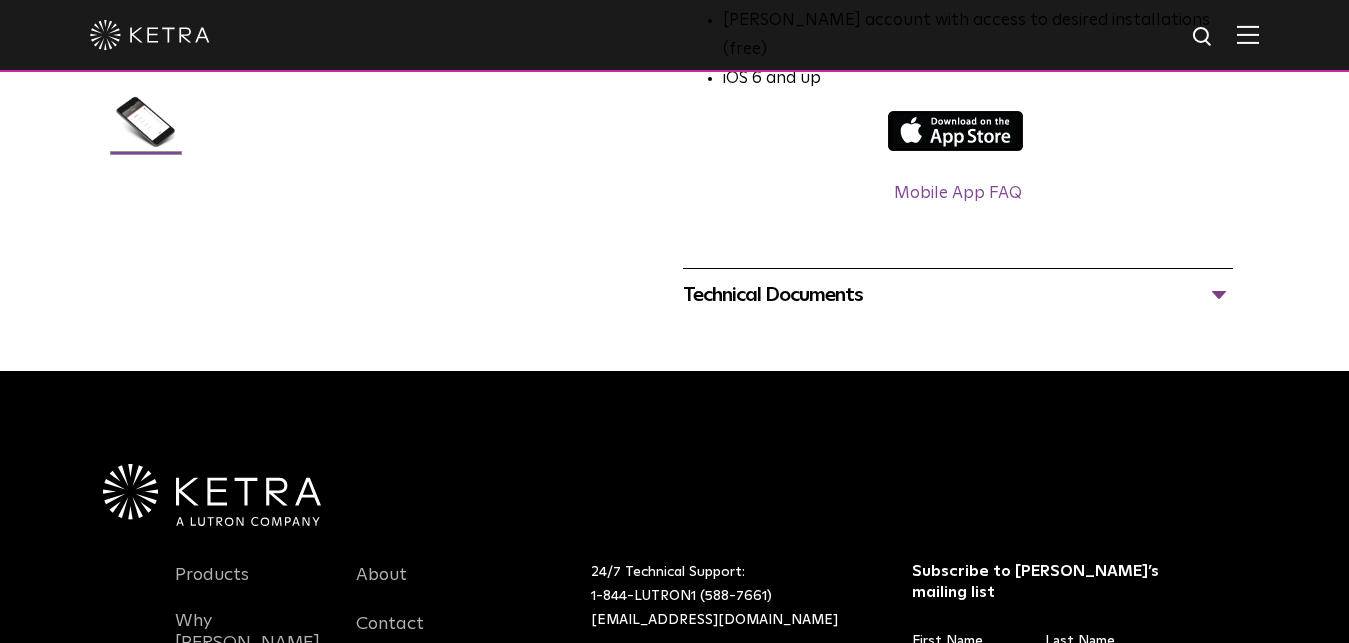 click on "Technical Documents" at bounding box center [958, 295] 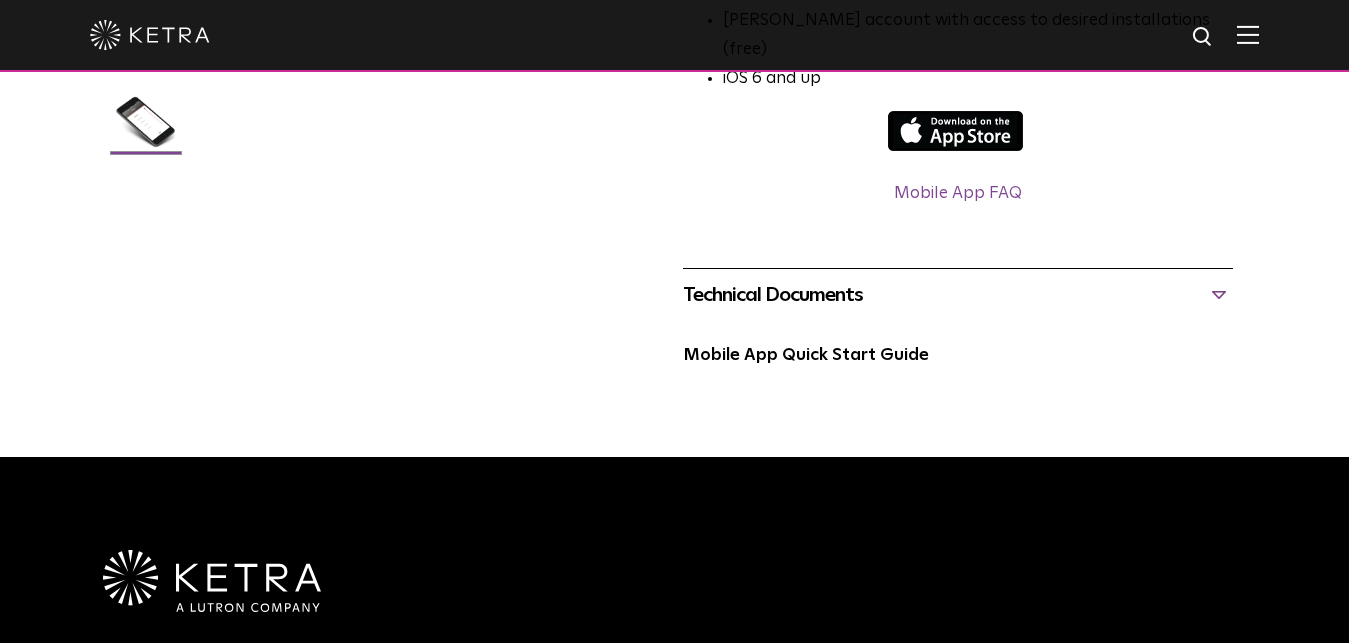 click on "Technical Documents" at bounding box center (958, 295) 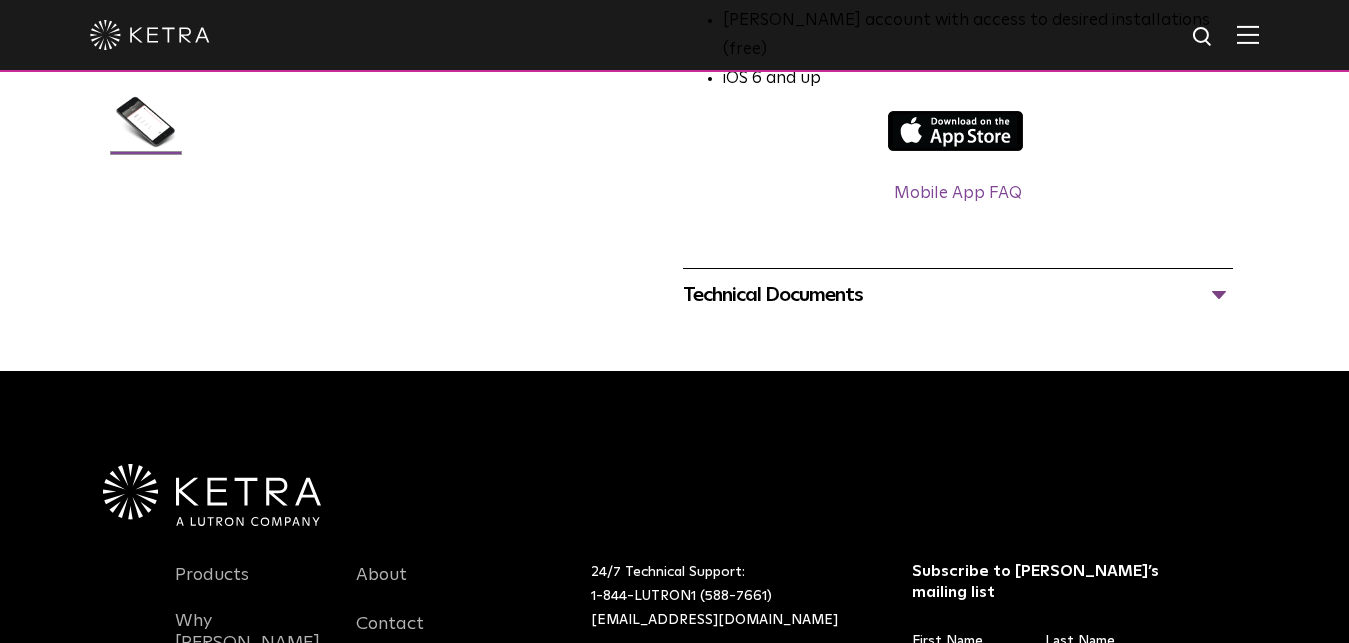 click on "Technical Documents" at bounding box center [958, 295] 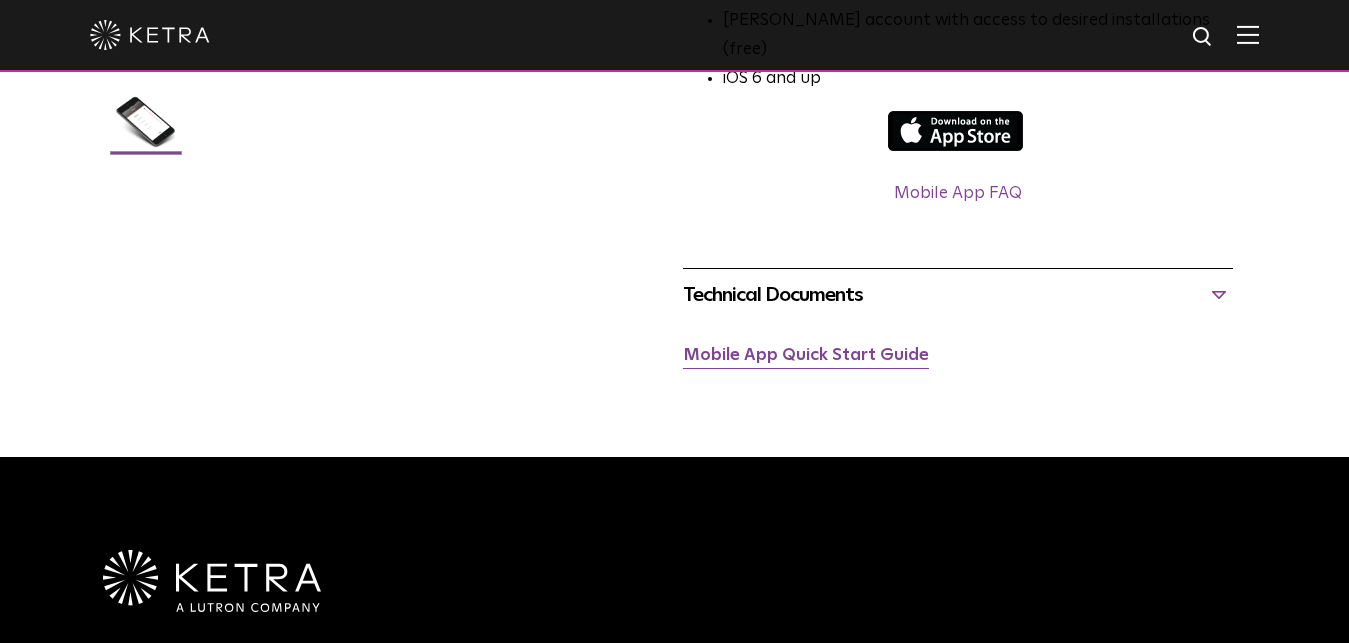 click on "Mobile App Quick Start Guide" at bounding box center (806, 355) 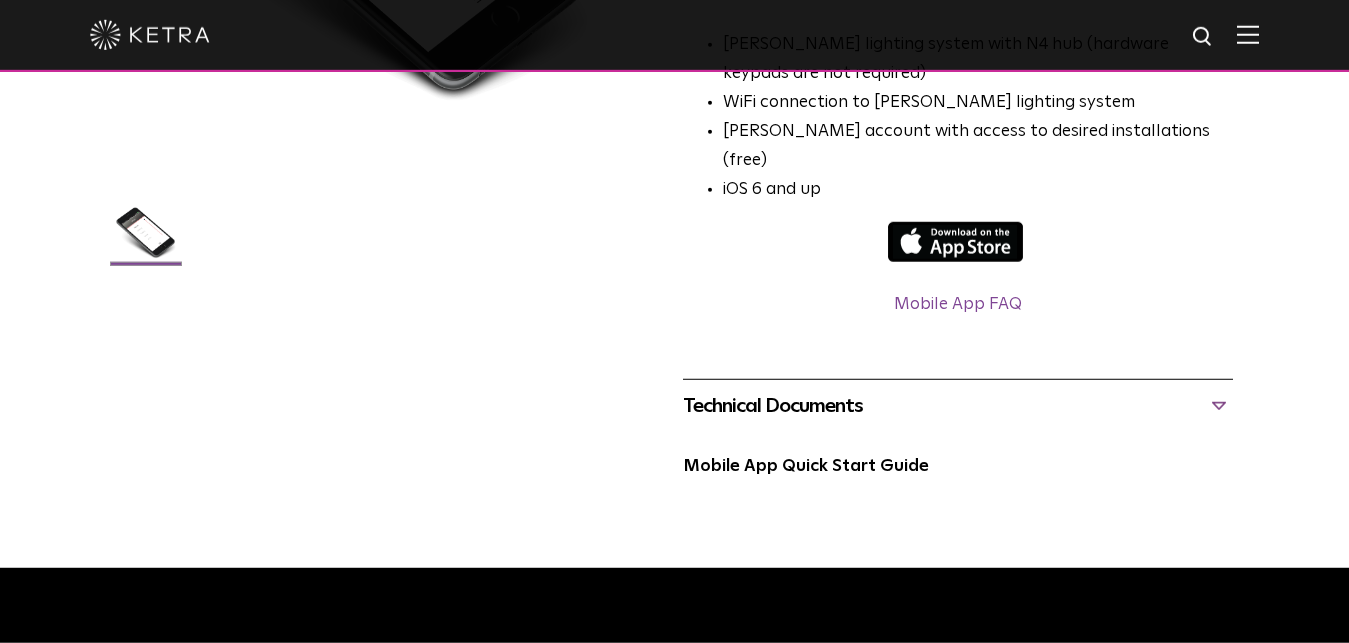 scroll, scrollTop: 510, scrollLeft: 0, axis: vertical 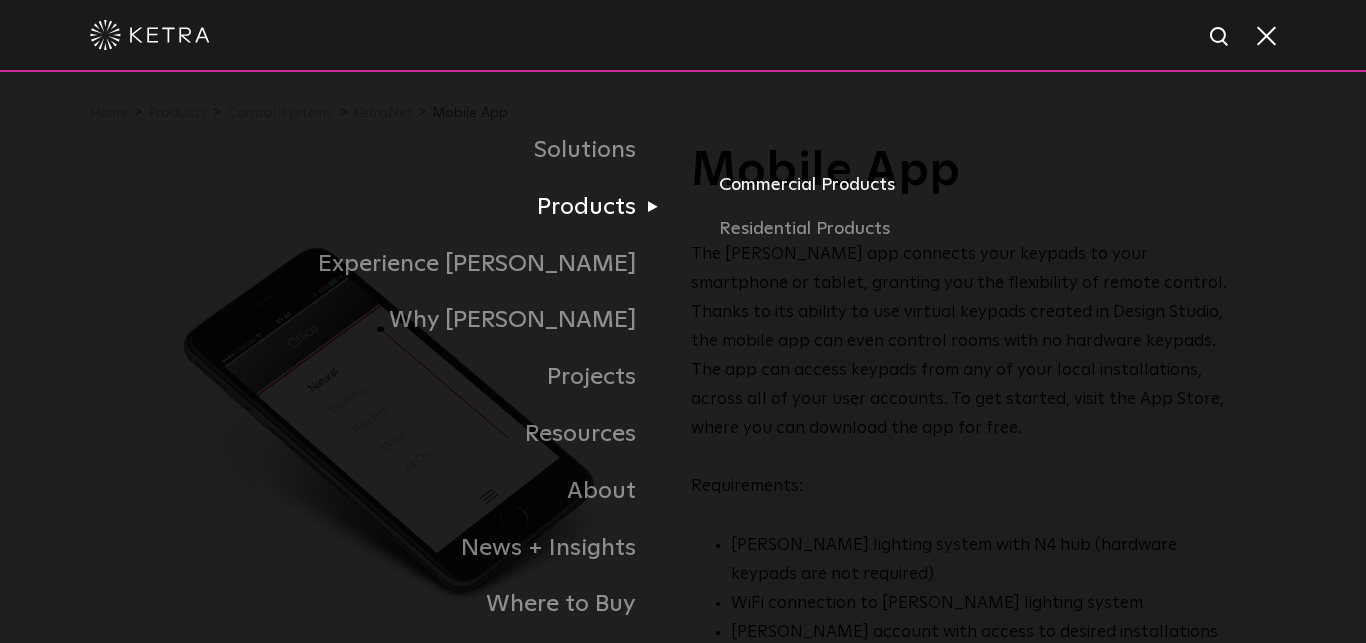 click on "Commercial Products" at bounding box center (983, 193) 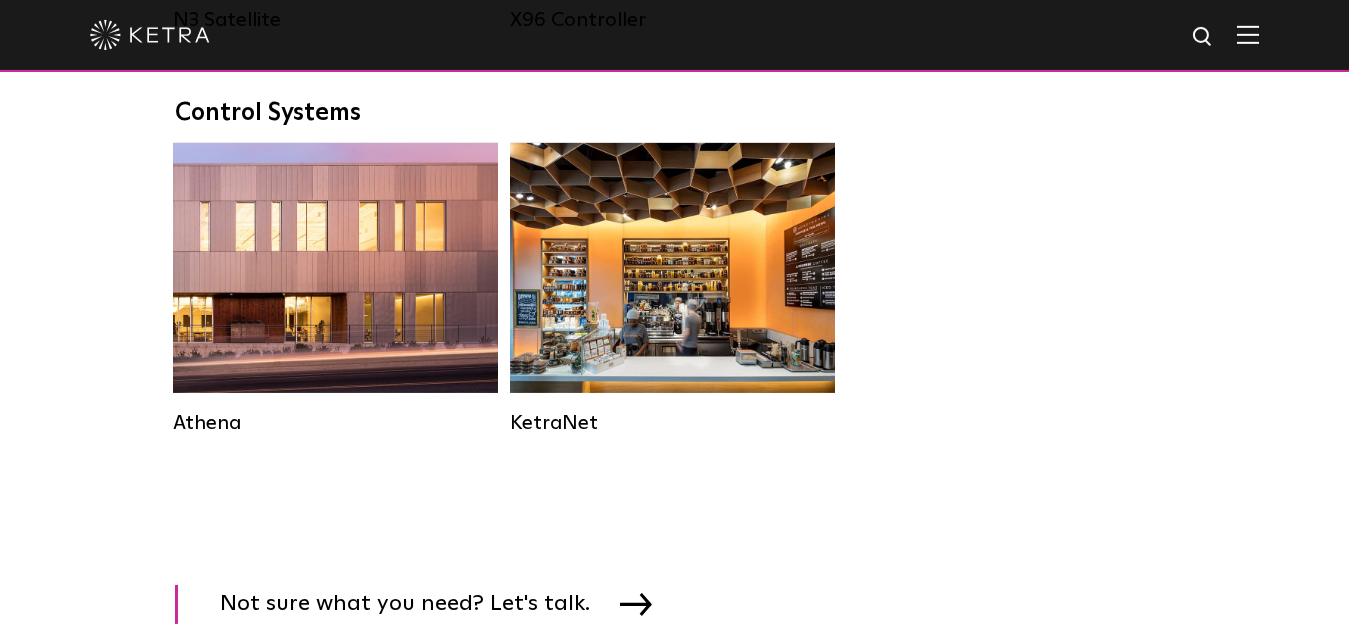 scroll, scrollTop: 2936, scrollLeft: 0, axis: vertical 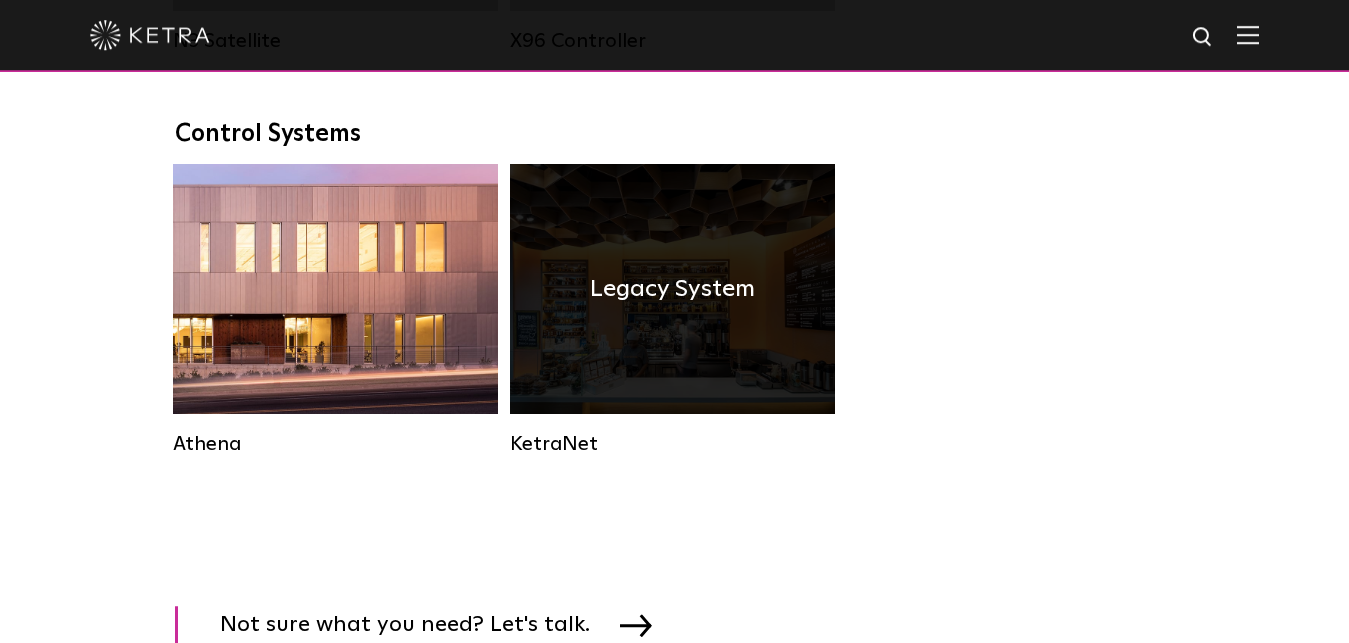 click on "KetraNet" at bounding box center (672, 444) 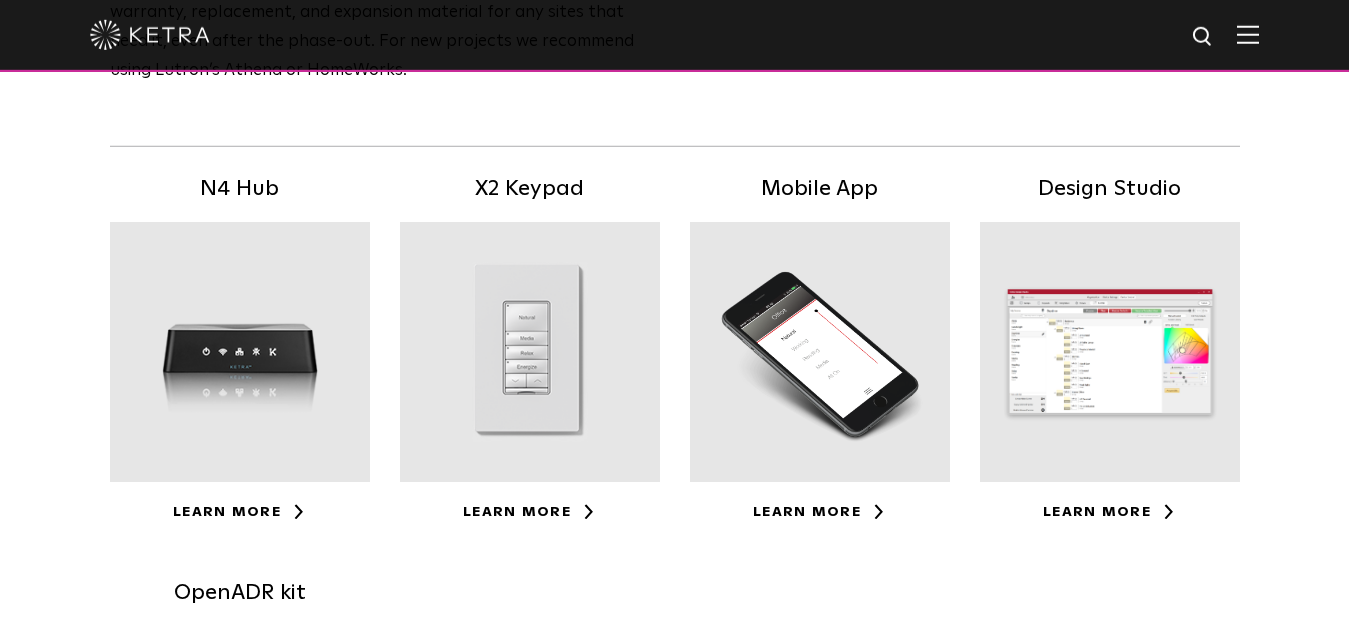 scroll, scrollTop: 408, scrollLeft: 0, axis: vertical 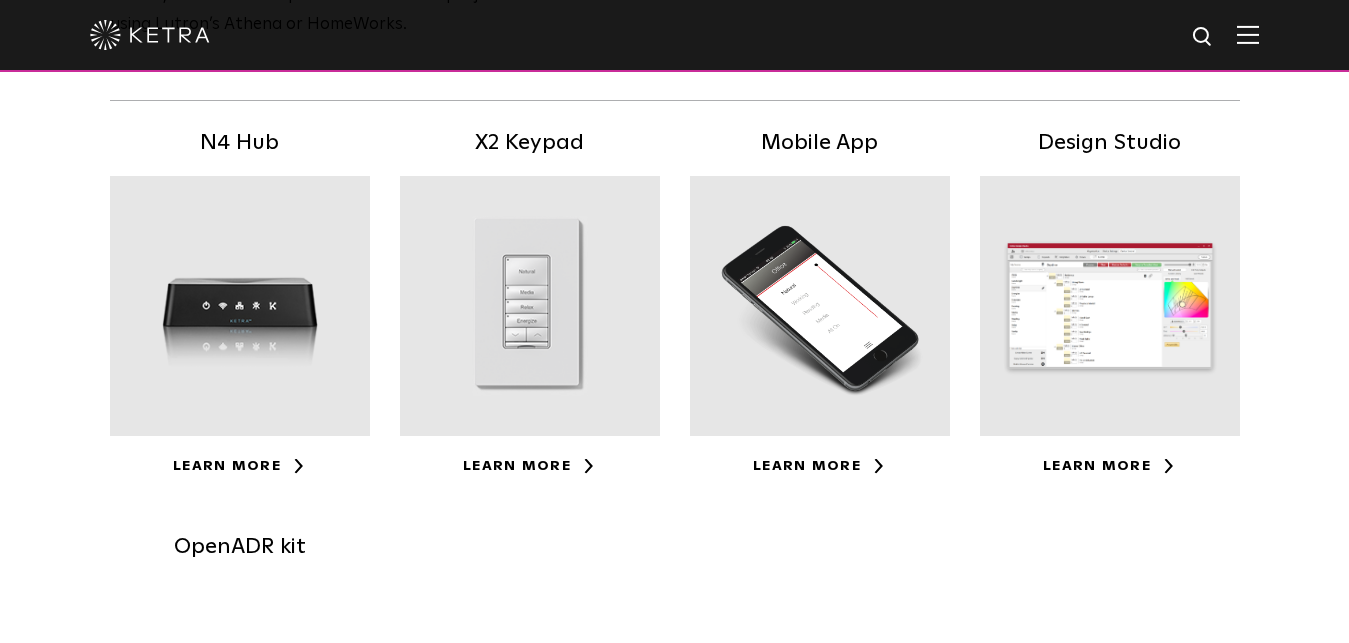 click at bounding box center (1110, 306) 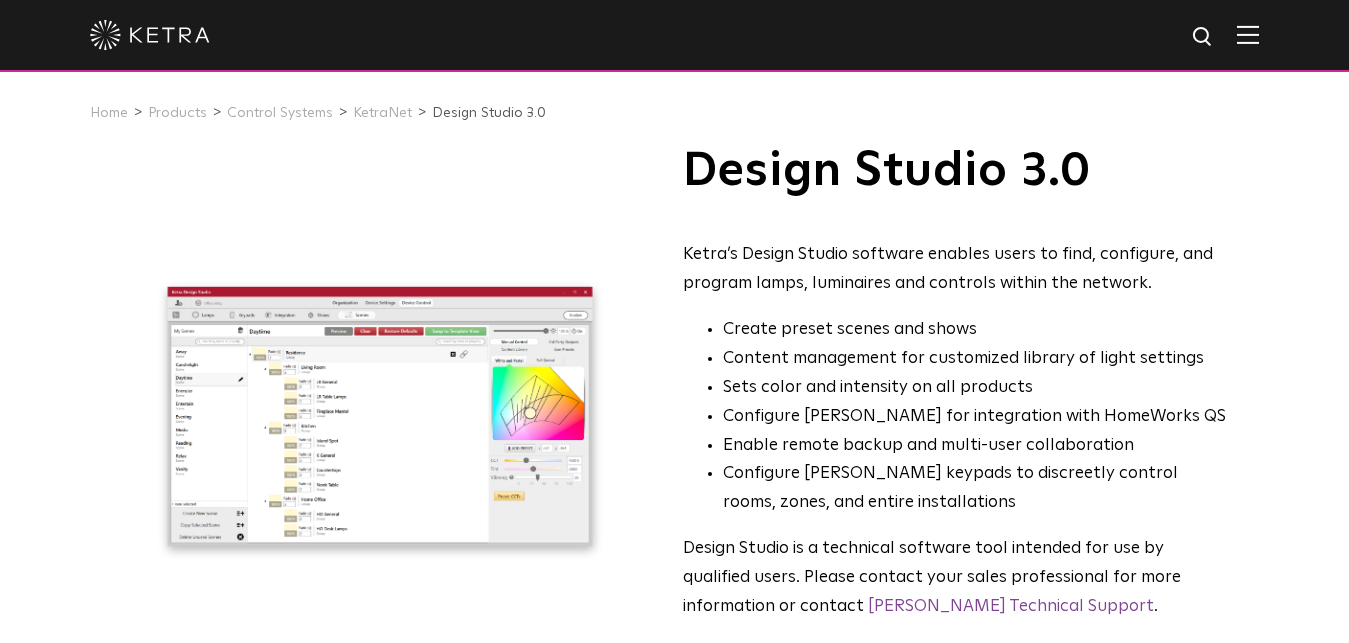 scroll, scrollTop: 510, scrollLeft: 0, axis: vertical 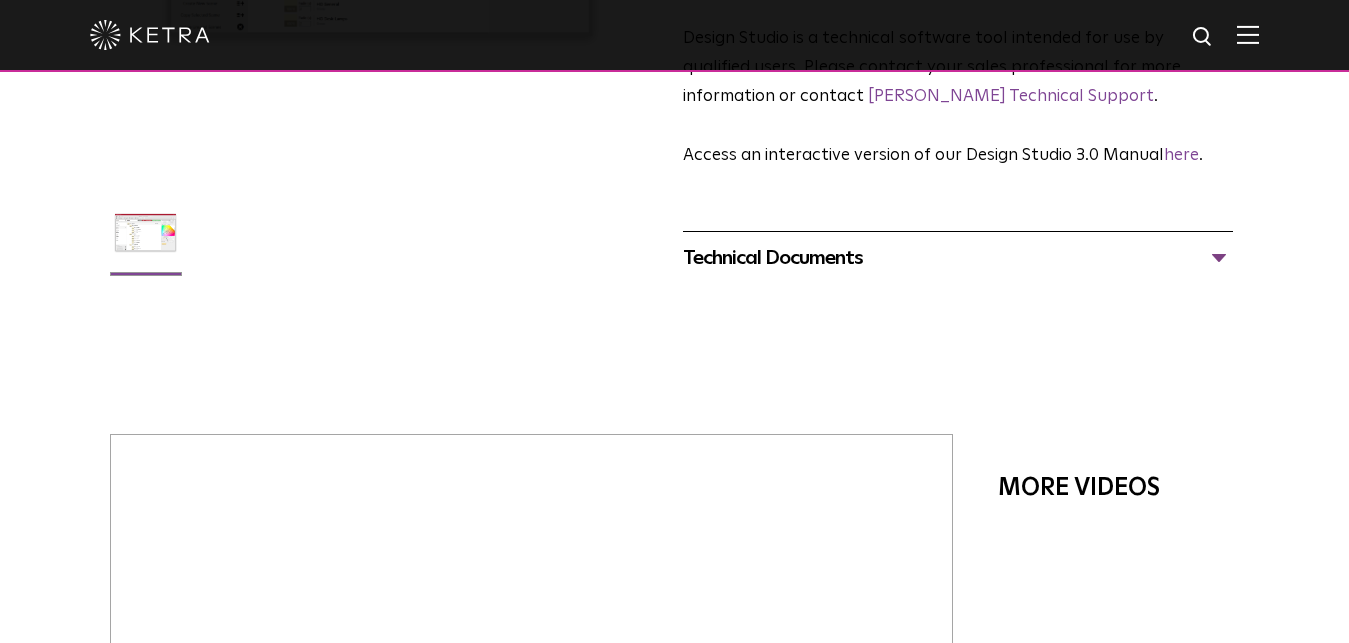 drag, startPoint x: 1219, startPoint y: 254, endPoint x: 1228, endPoint y: 266, distance: 15 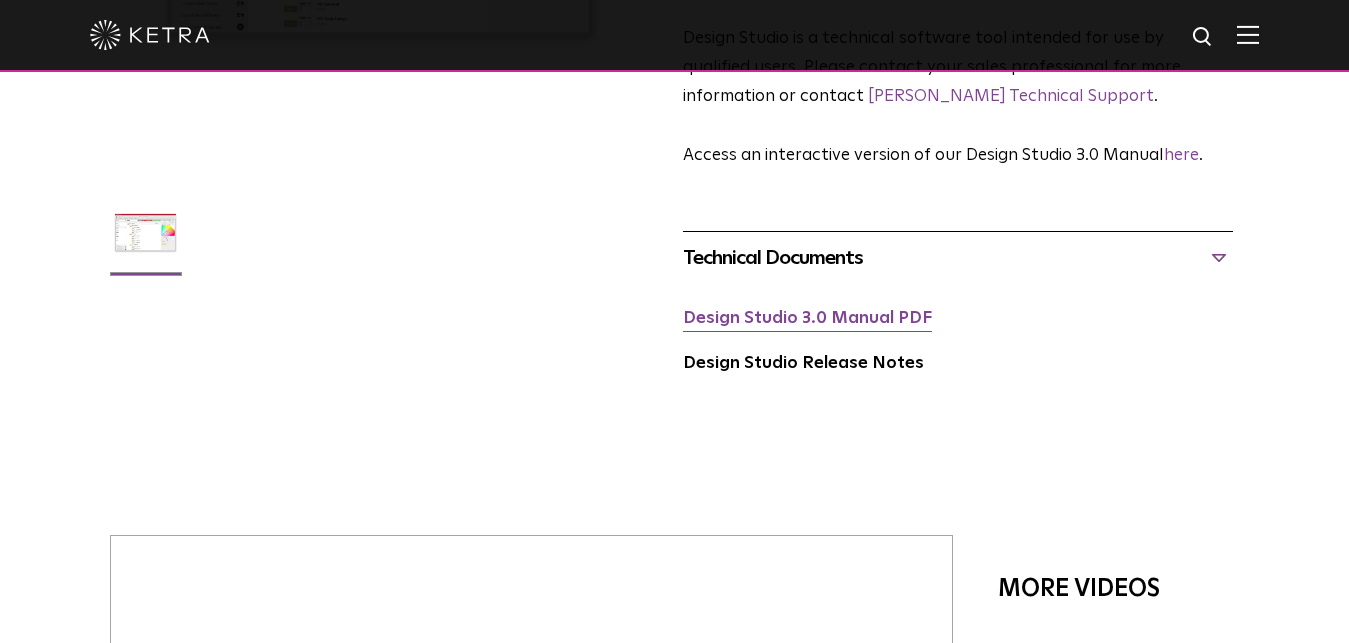 click on "Design Studio 3.0 Manual PDF" at bounding box center [807, 318] 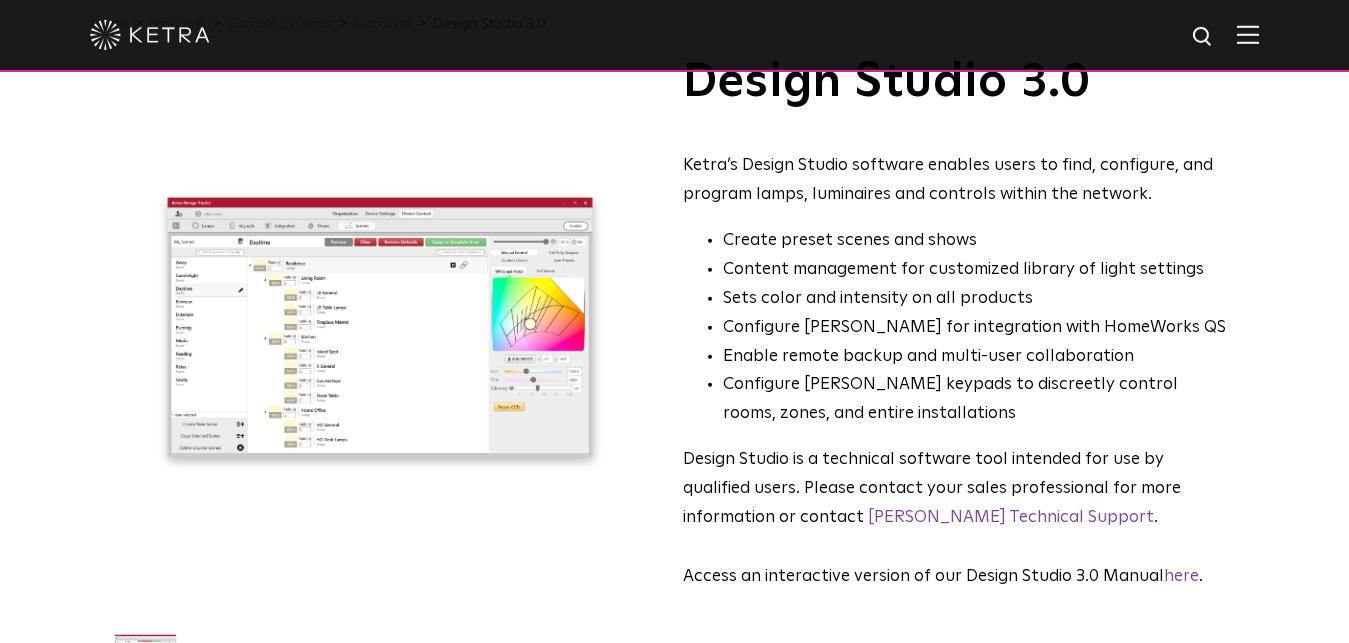 scroll, scrollTop: 0, scrollLeft: 0, axis: both 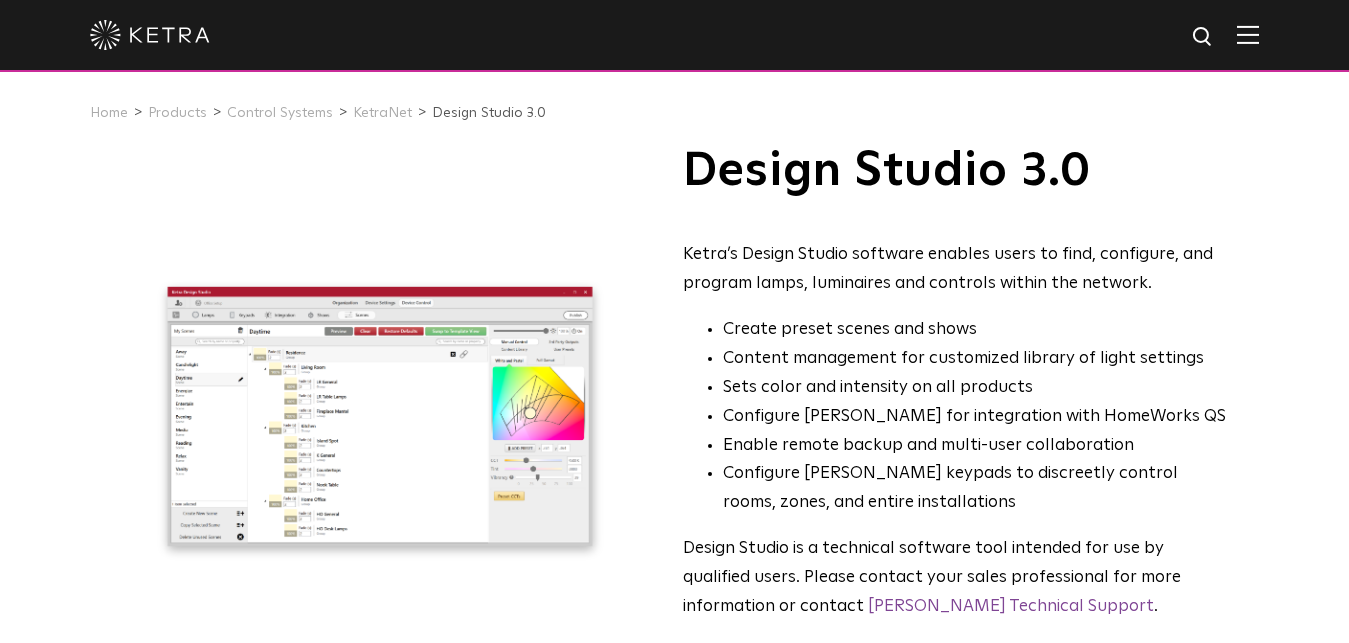 drag, startPoint x: 684, startPoint y: 174, endPoint x: 1097, endPoint y: 187, distance: 413.20456 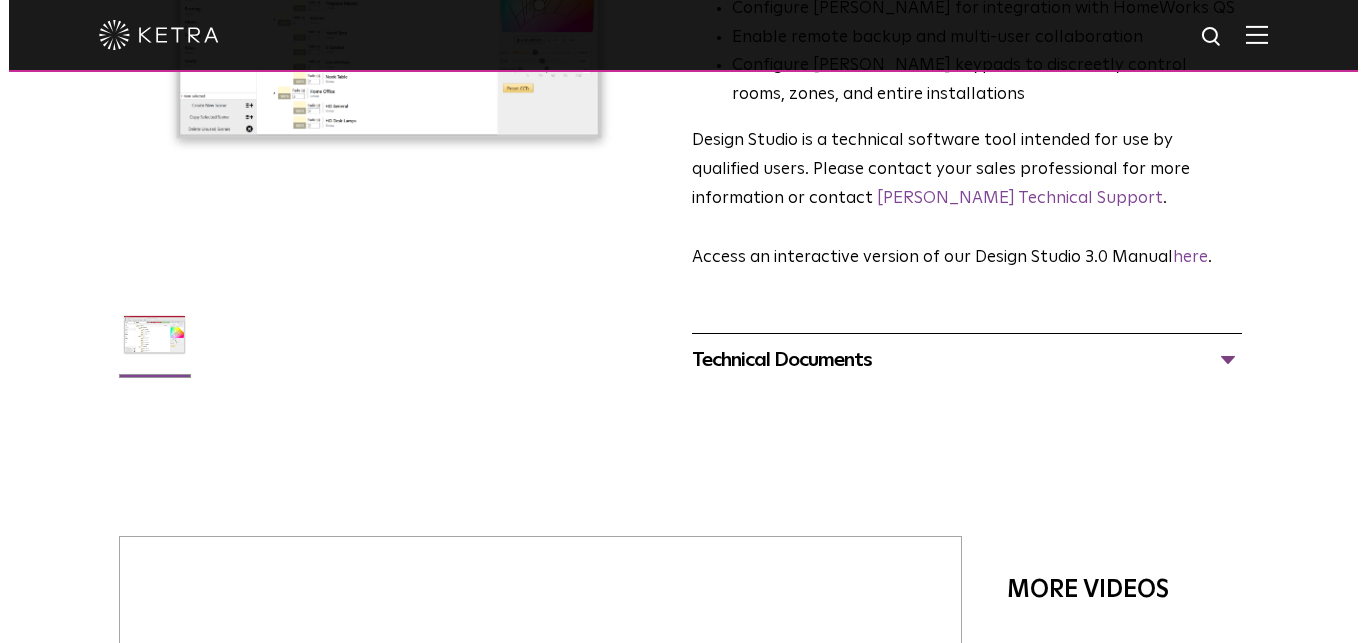 scroll, scrollTop: 408, scrollLeft: 0, axis: vertical 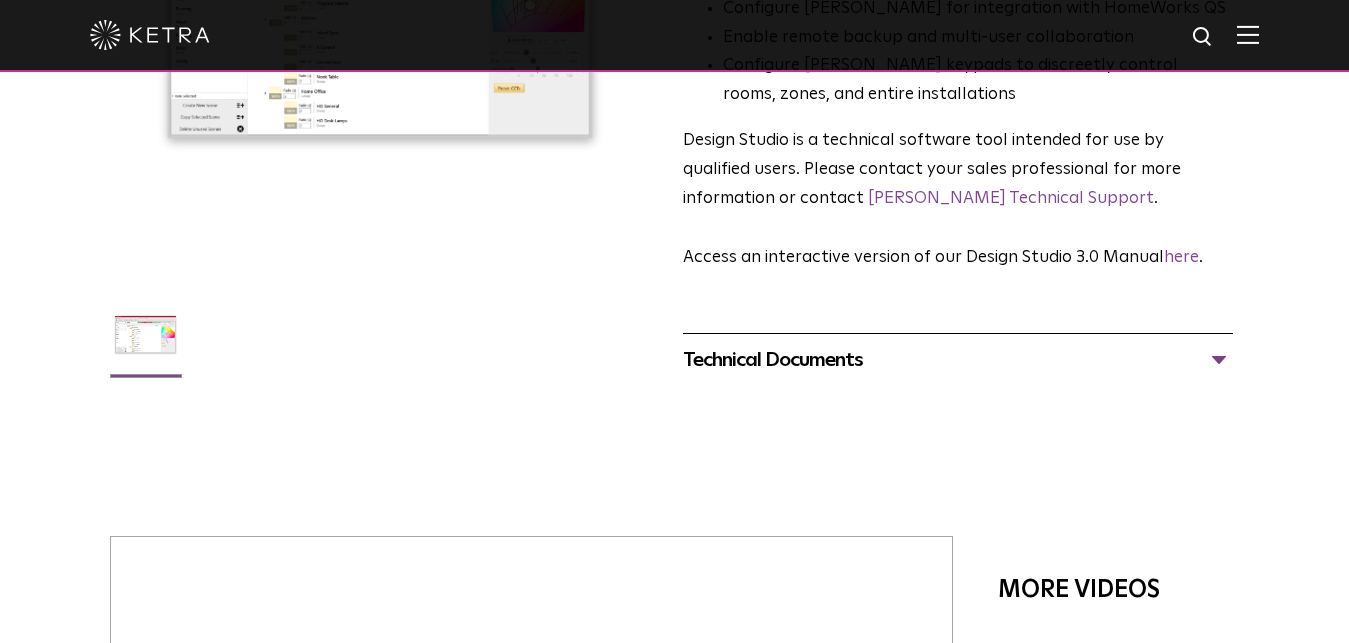click at bounding box center [674, 35] 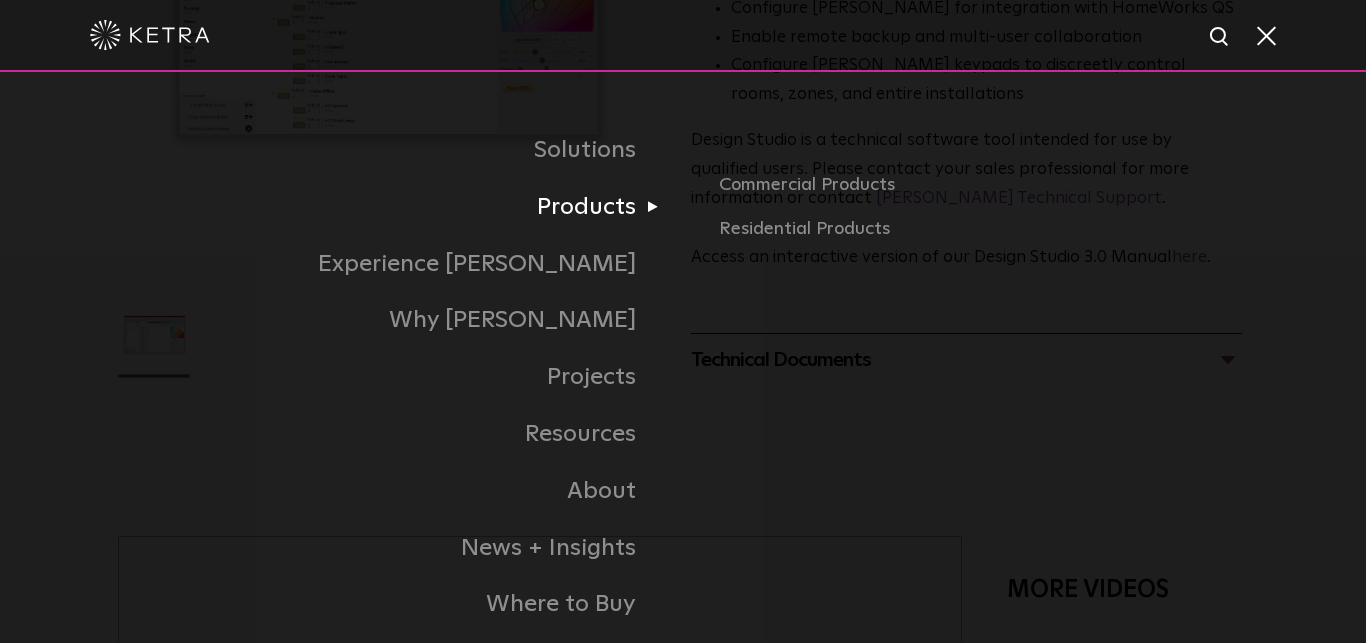 click on "Products" at bounding box center (400, 207) 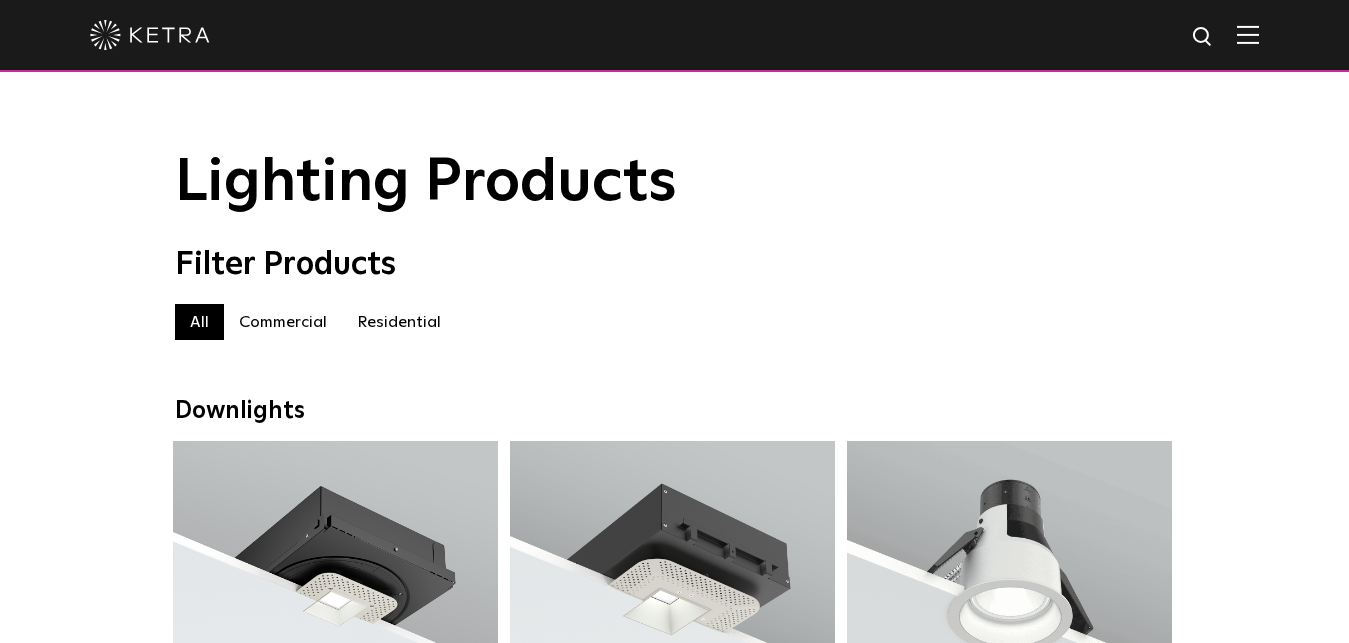 scroll, scrollTop: 0, scrollLeft: 0, axis: both 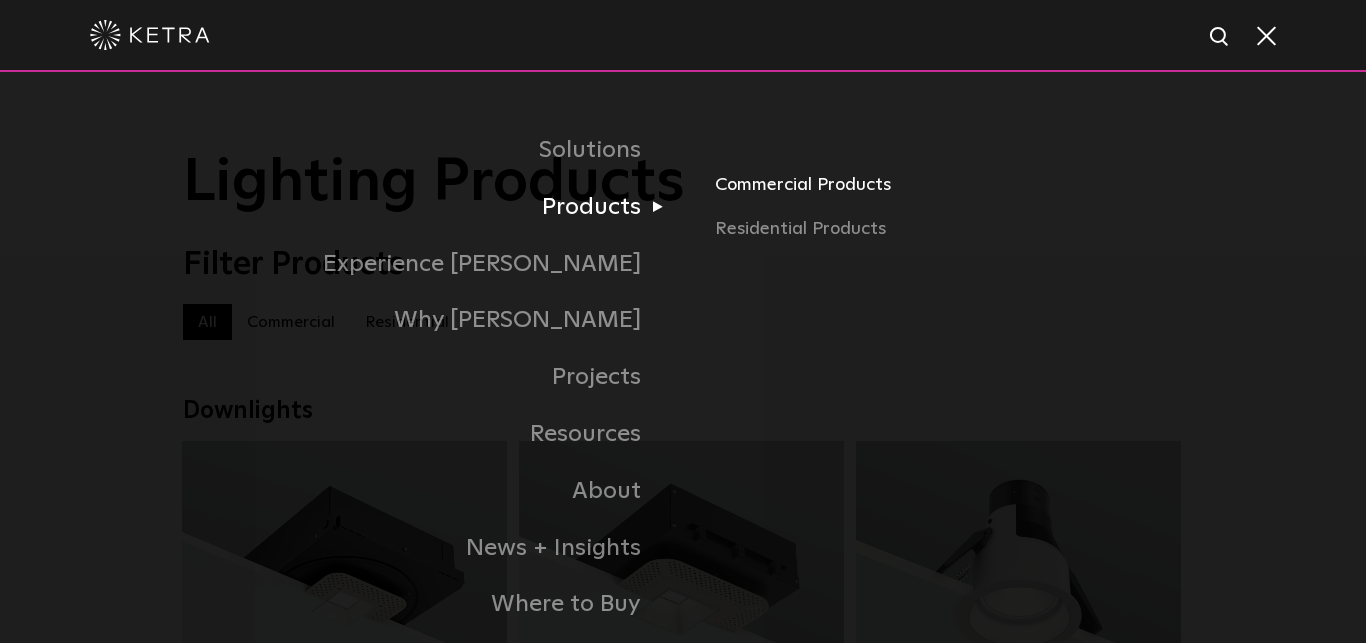click on "Commercial Products" at bounding box center (949, 193) 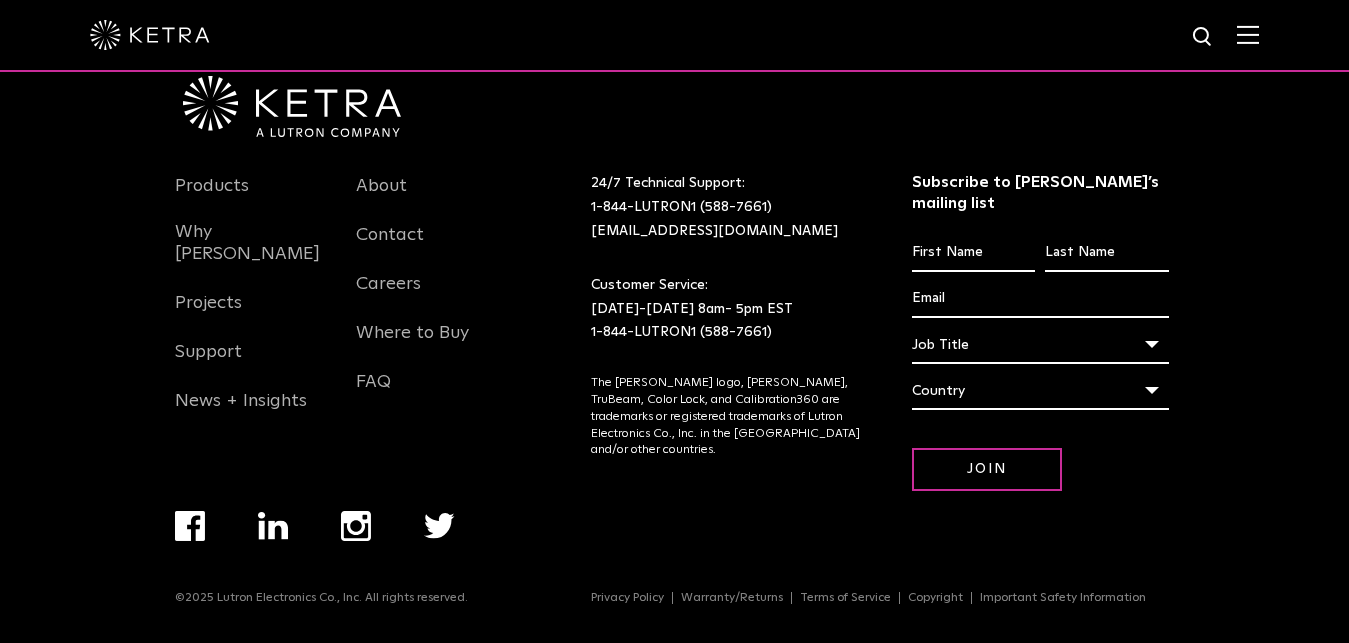 scroll, scrollTop: 3227, scrollLeft: 0, axis: vertical 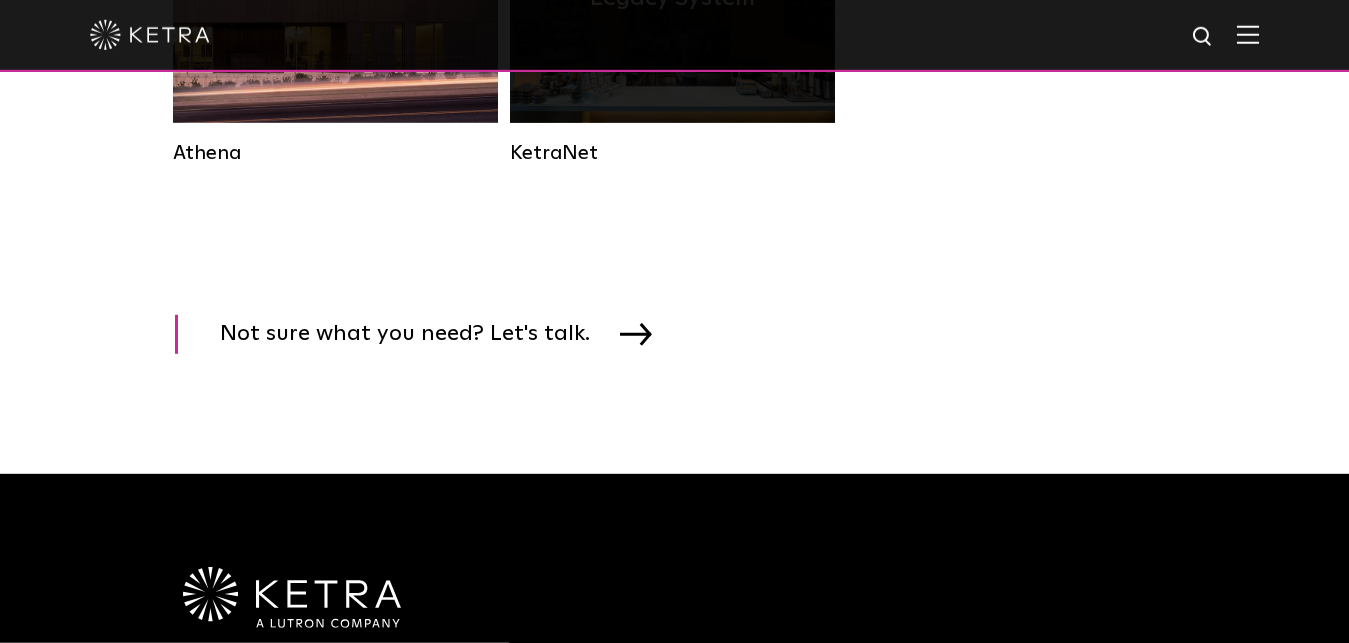 click on "KetraNet" at bounding box center (672, 153) 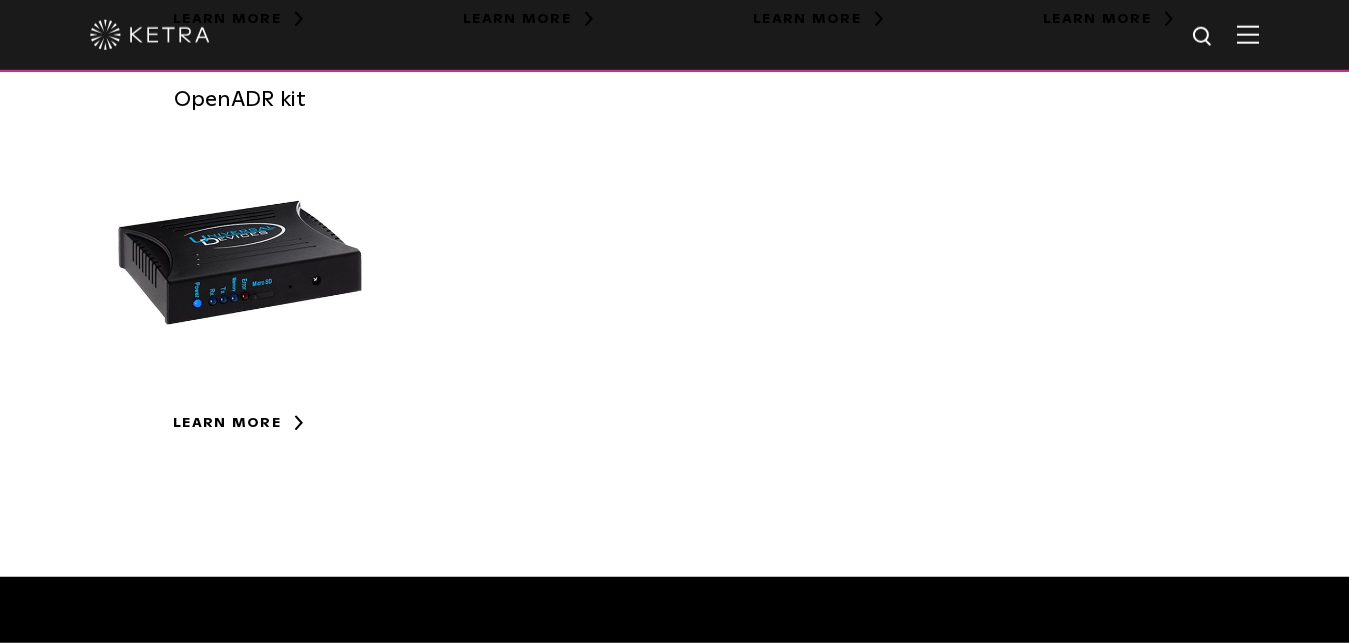 scroll, scrollTop: 918, scrollLeft: 0, axis: vertical 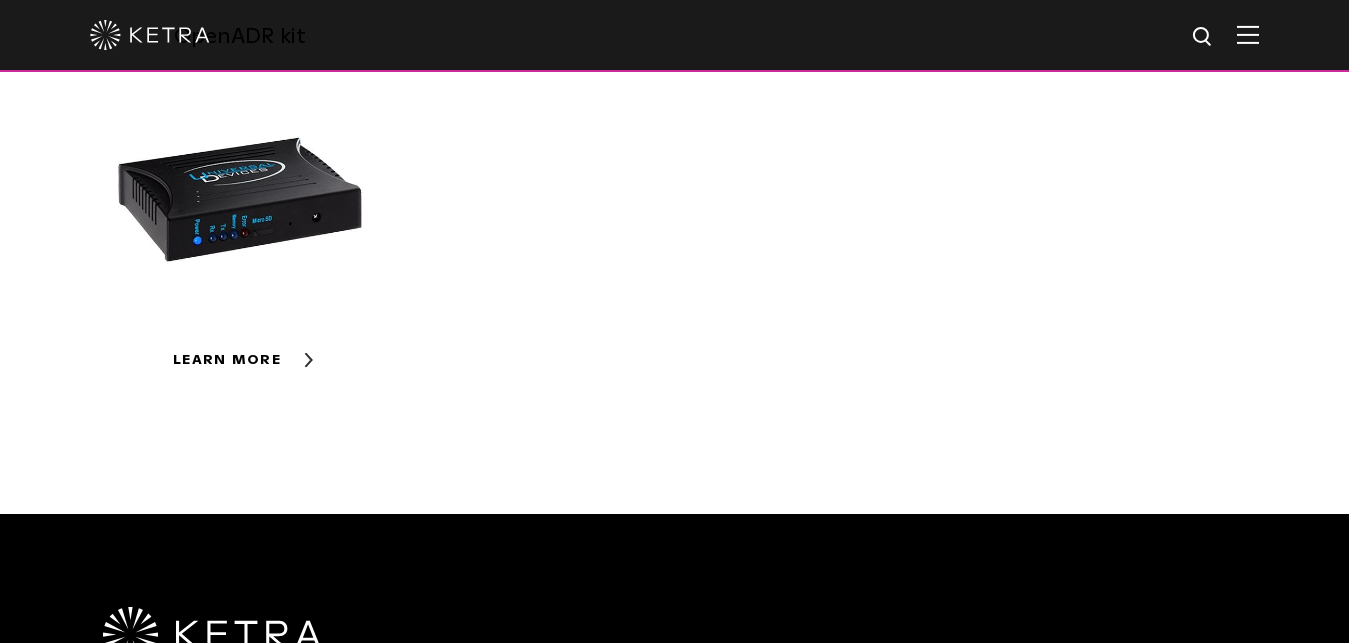 click on "Learn More" at bounding box center (239, 360) 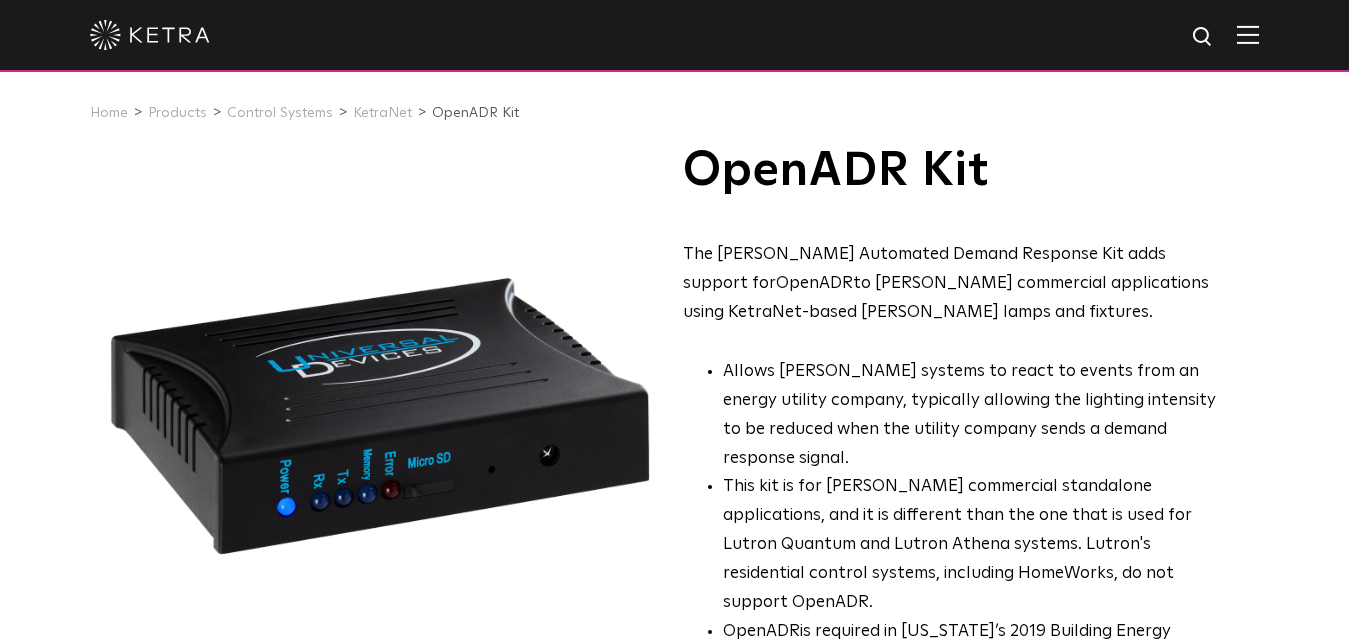 scroll, scrollTop: 0, scrollLeft: 0, axis: both 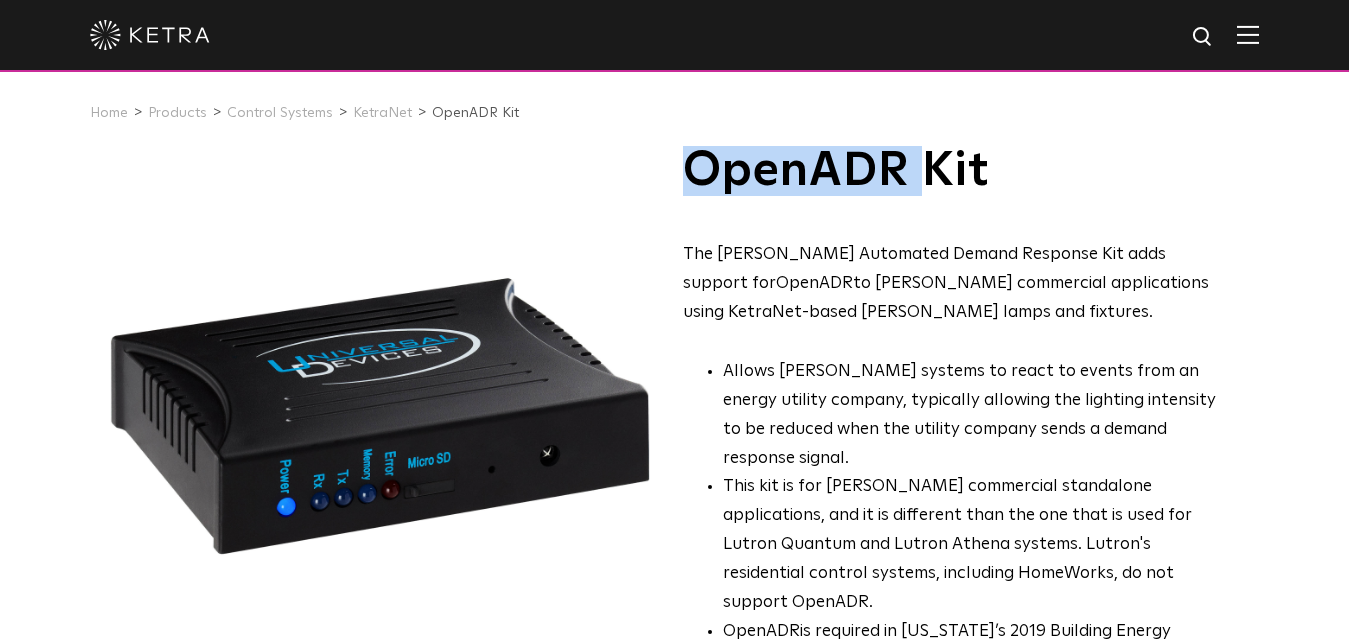 click on "OpenADR Kit" at bounding box center [958, 171] 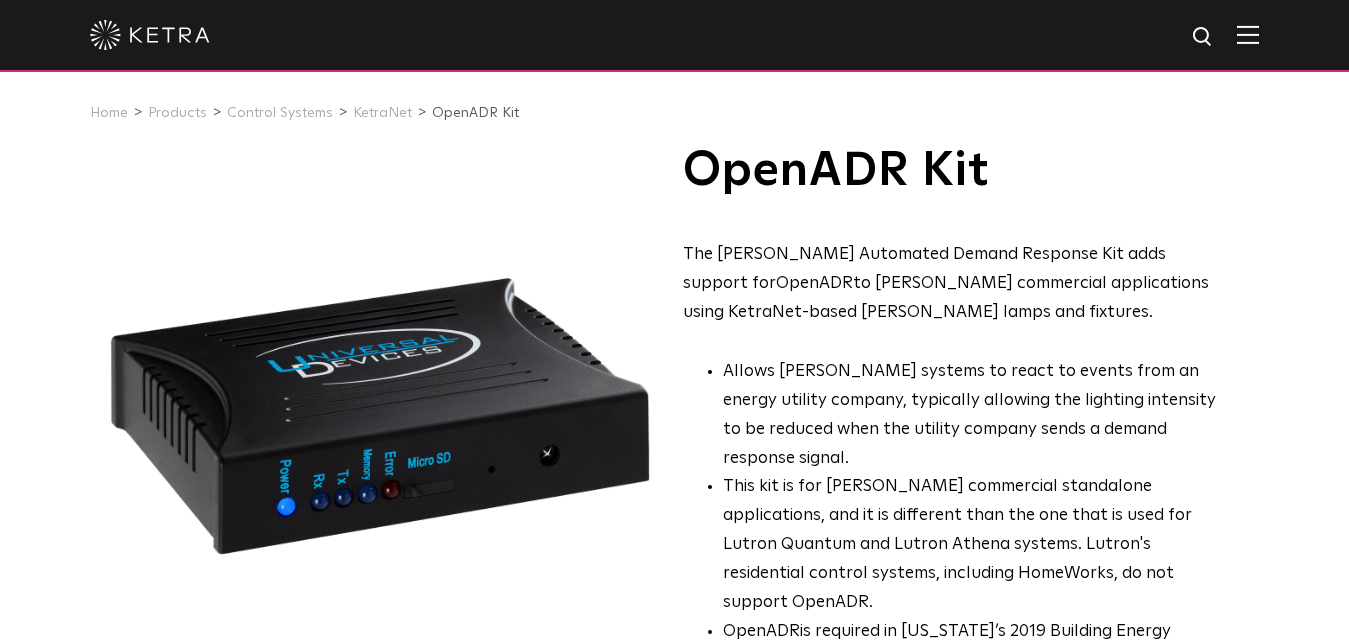 click on "OpenADR Kit" at bounding box center (958, 171) 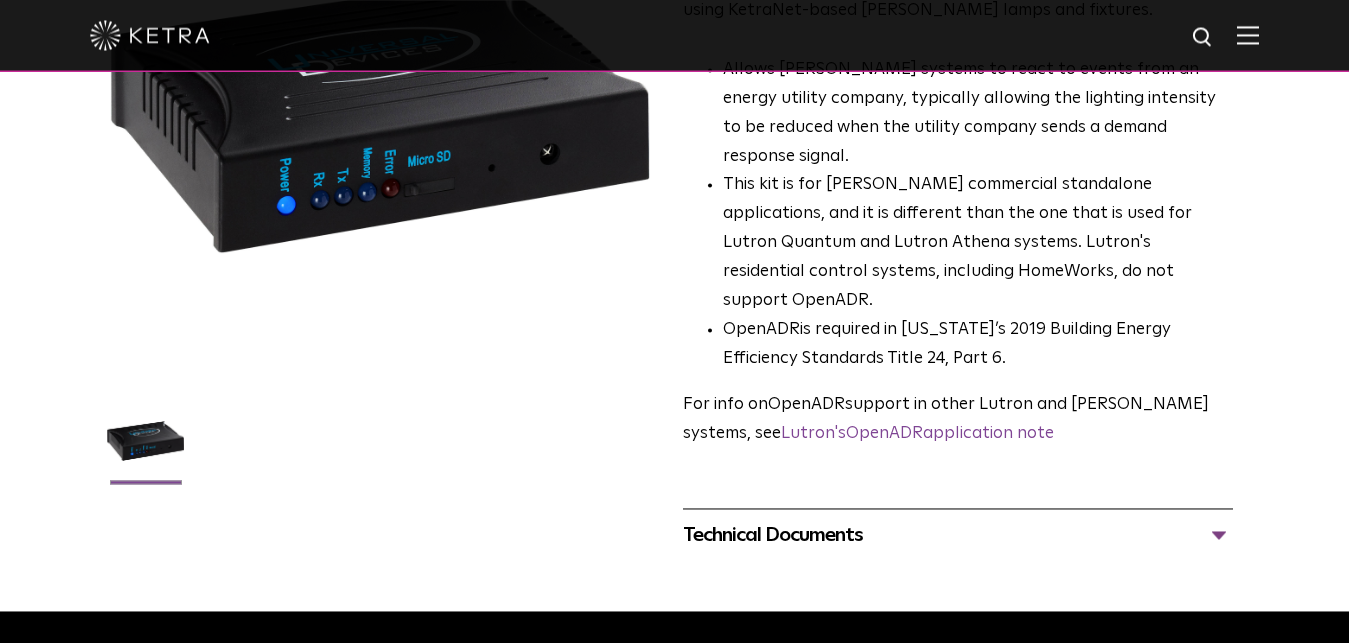 scroll, scrollTop: 306, scrollLeft: 0, axis: vertical 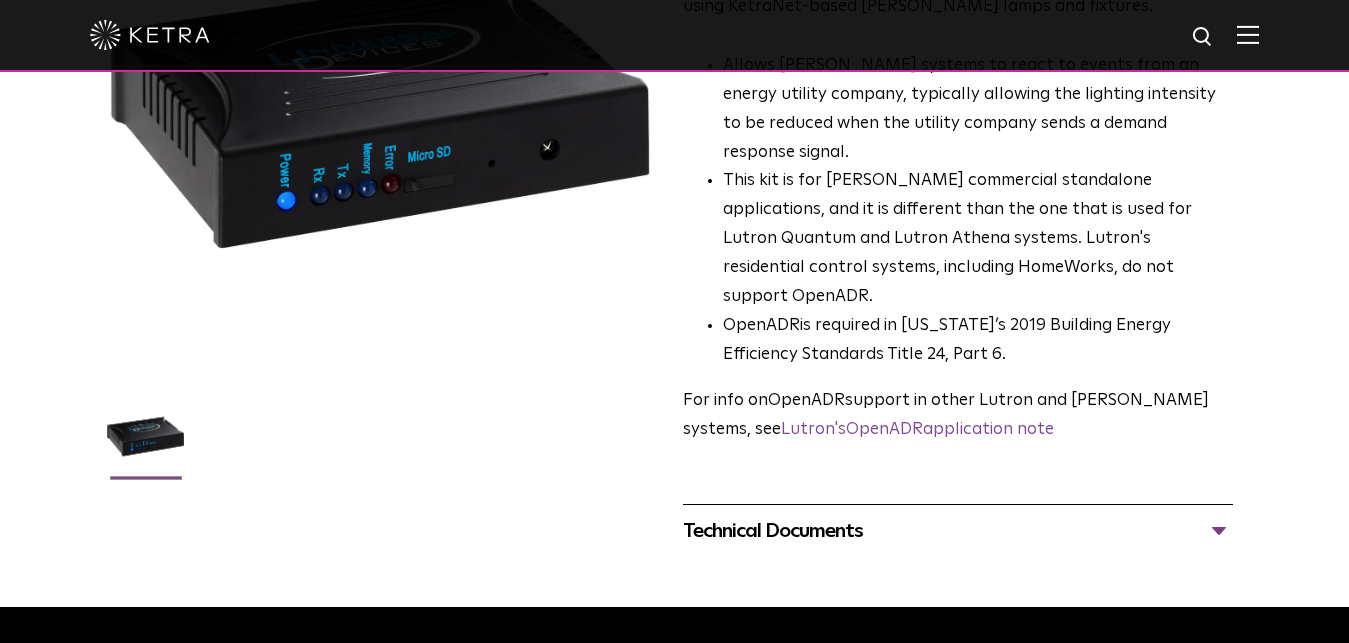 click on "Technical Documents" at bounding box center (958, 531) 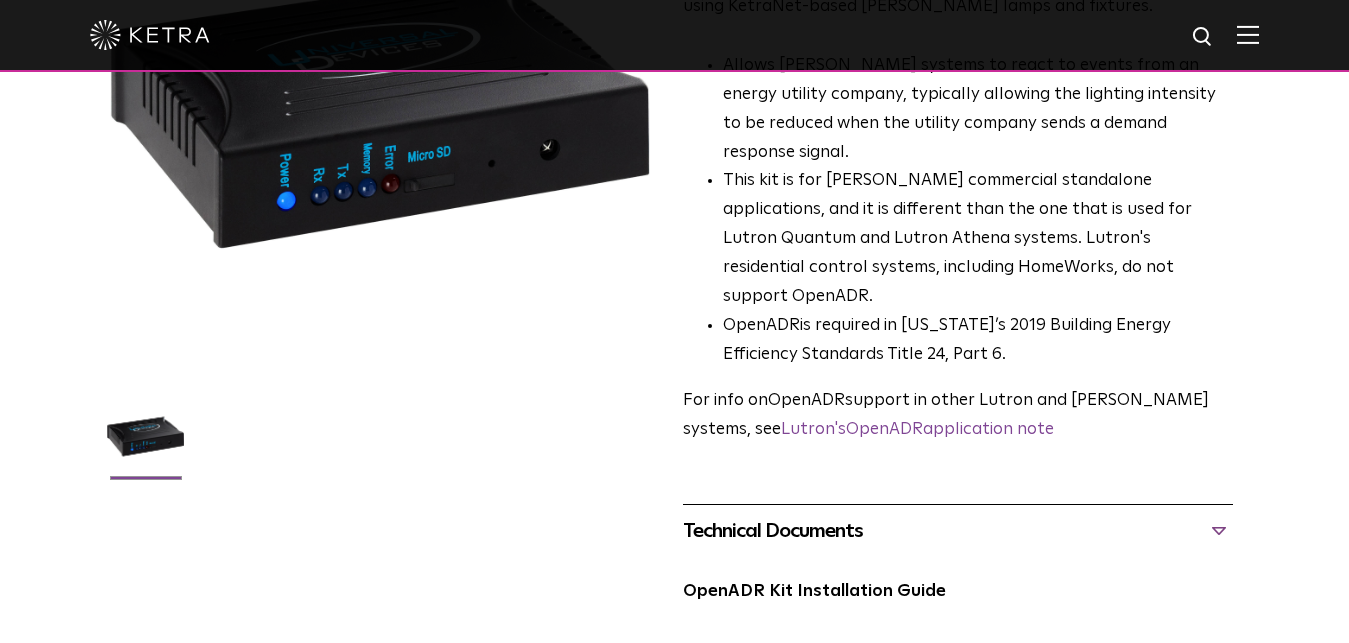 click on "Technical Documents" at bounding box center [958, 531] 